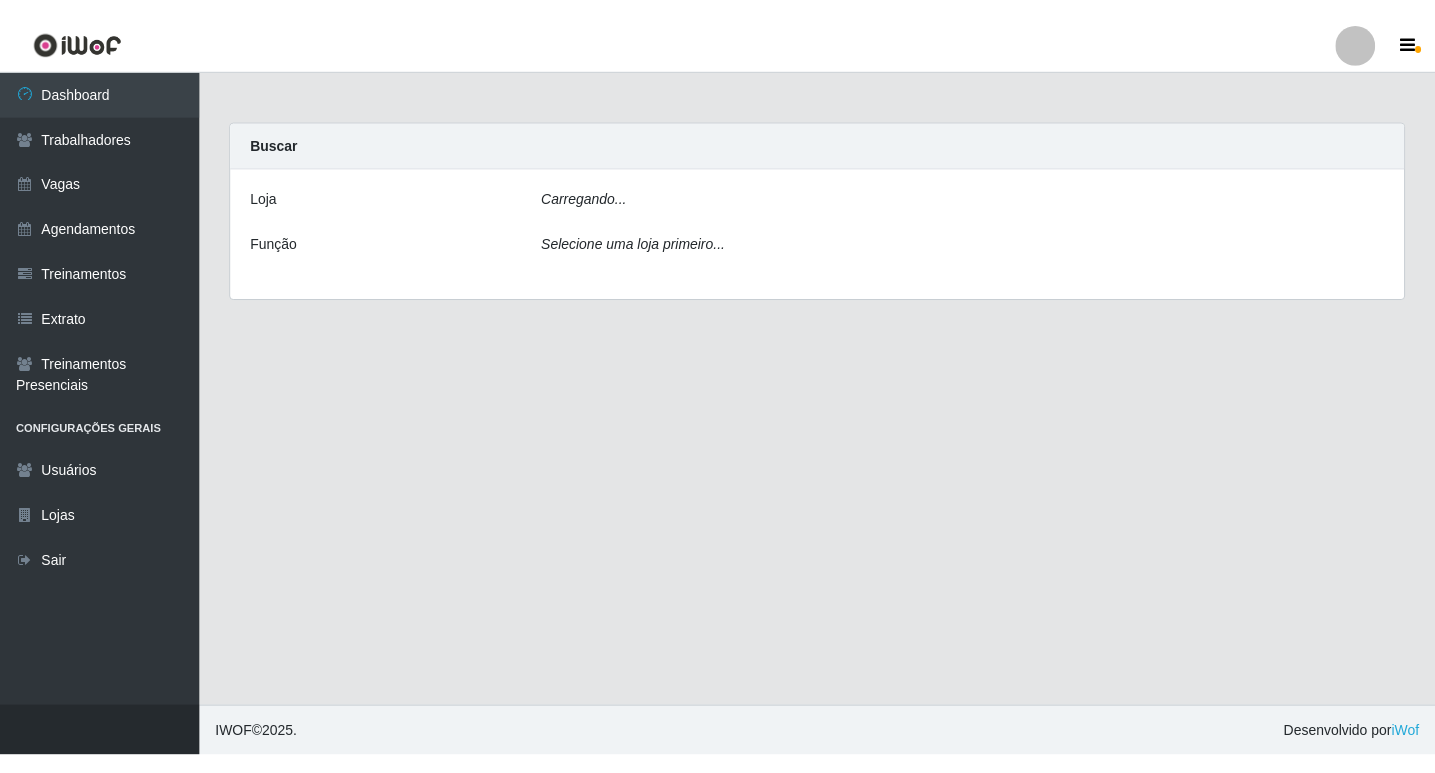 scroll, scrollTop: 0, scrollLeft: 0, axis: both 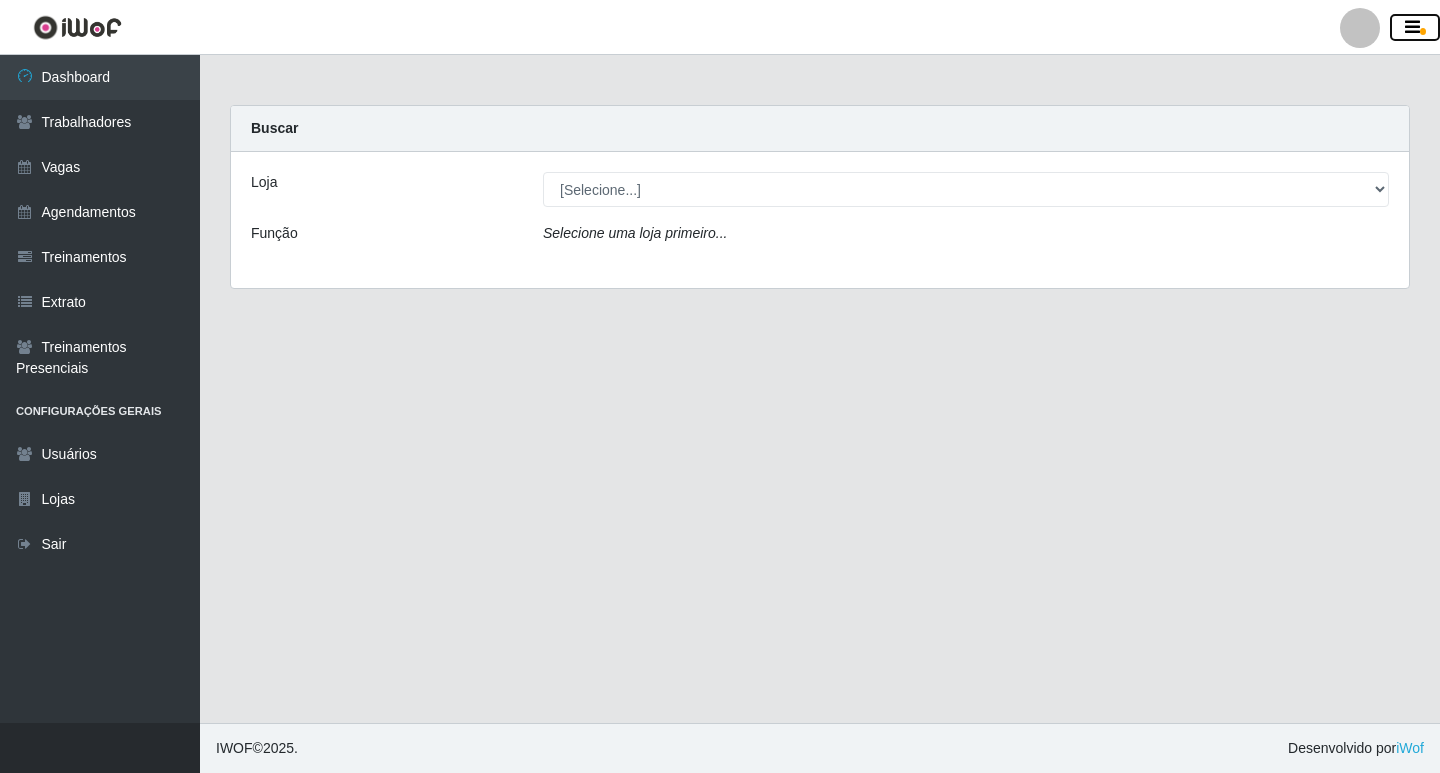 click at bounding box center [1415, 28] 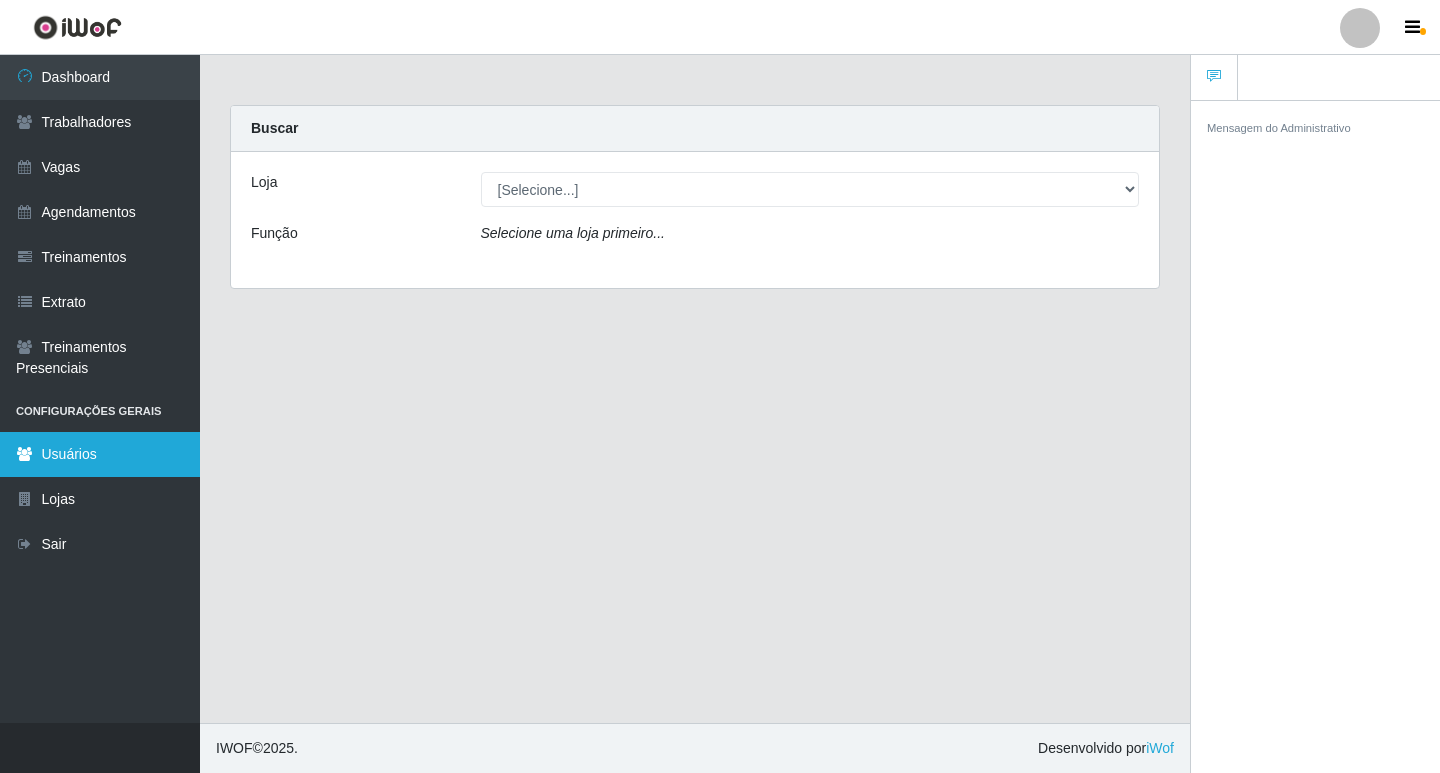 click on "Usuários" at bounding box center [100, 454] 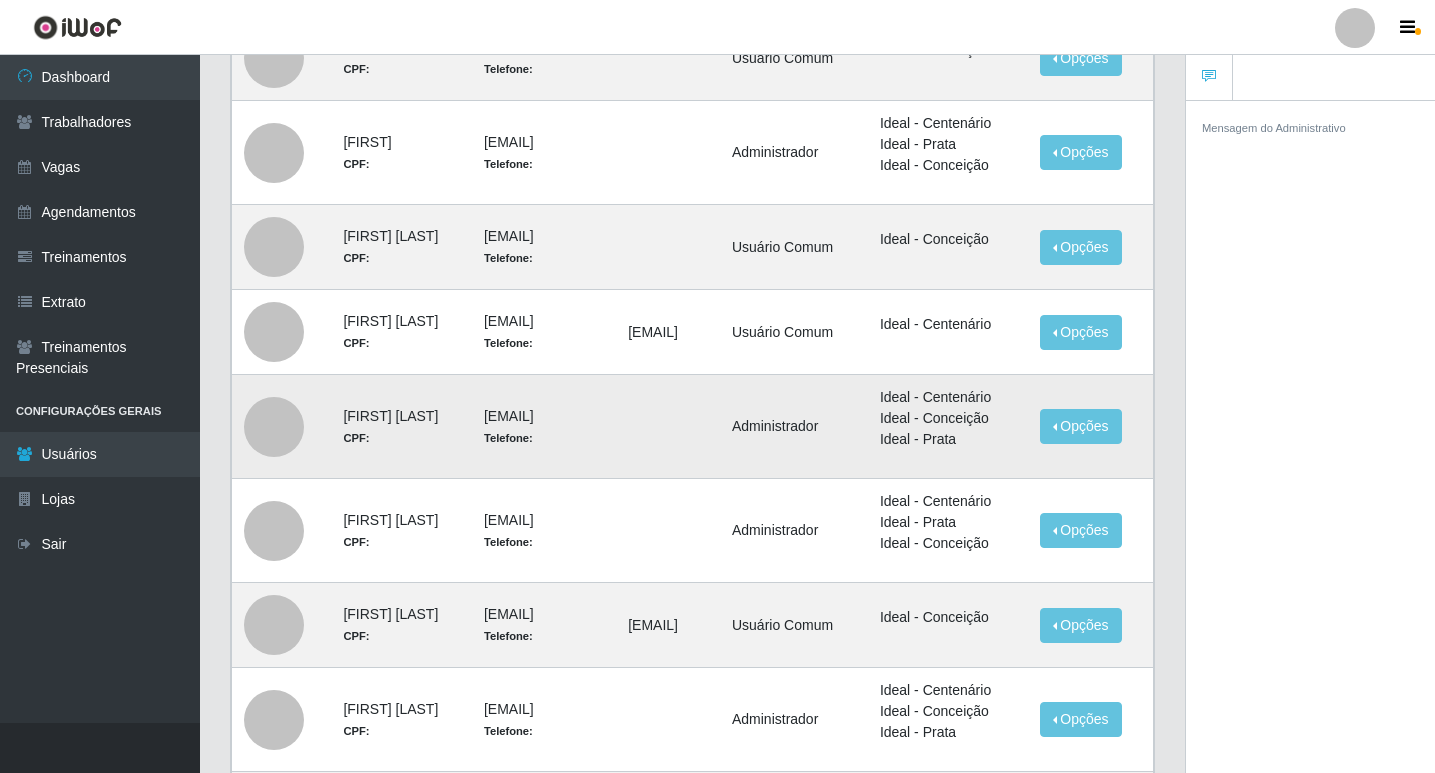 scroll, scrollTop: 500, scrollLeft: 0, axis: vertical 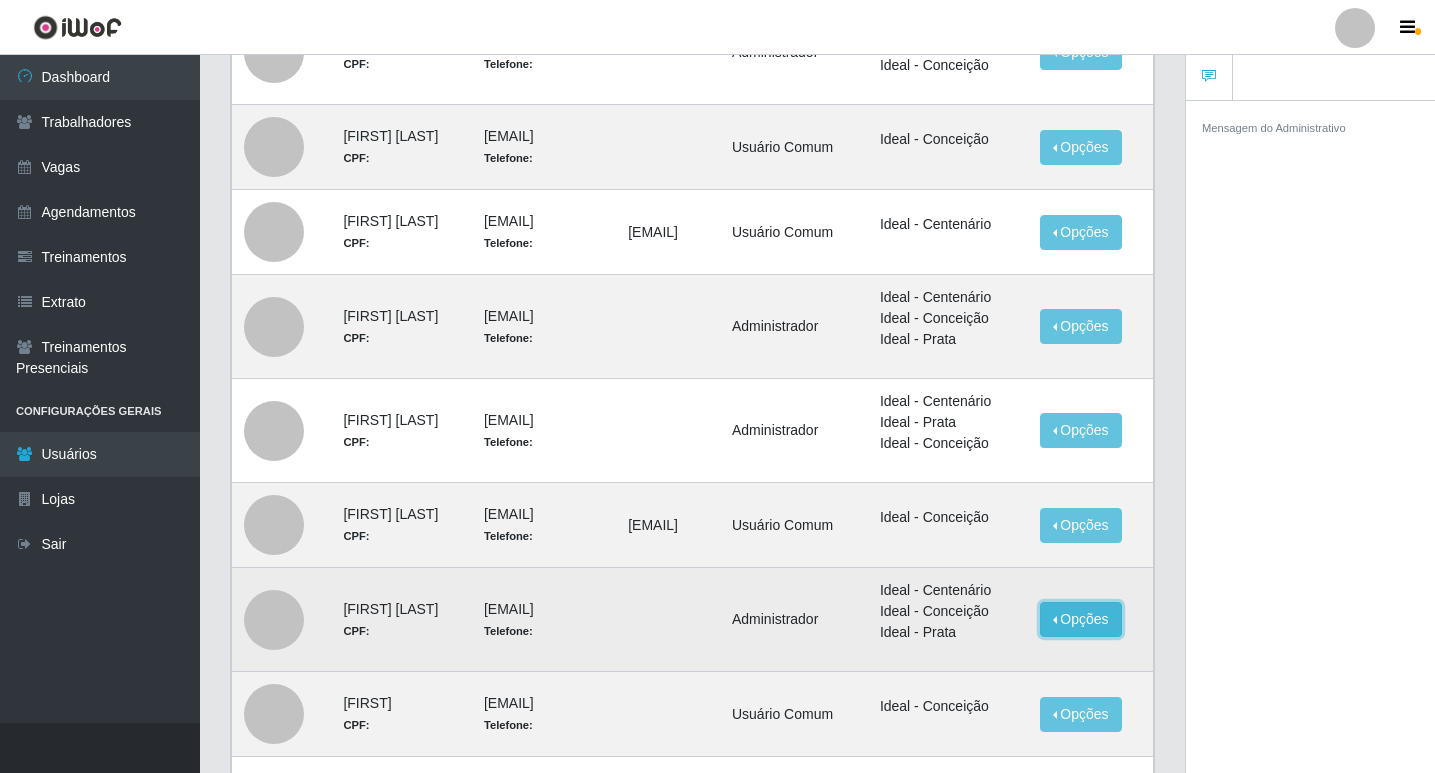 click on "Opções" at bounding box center [1081, 619] 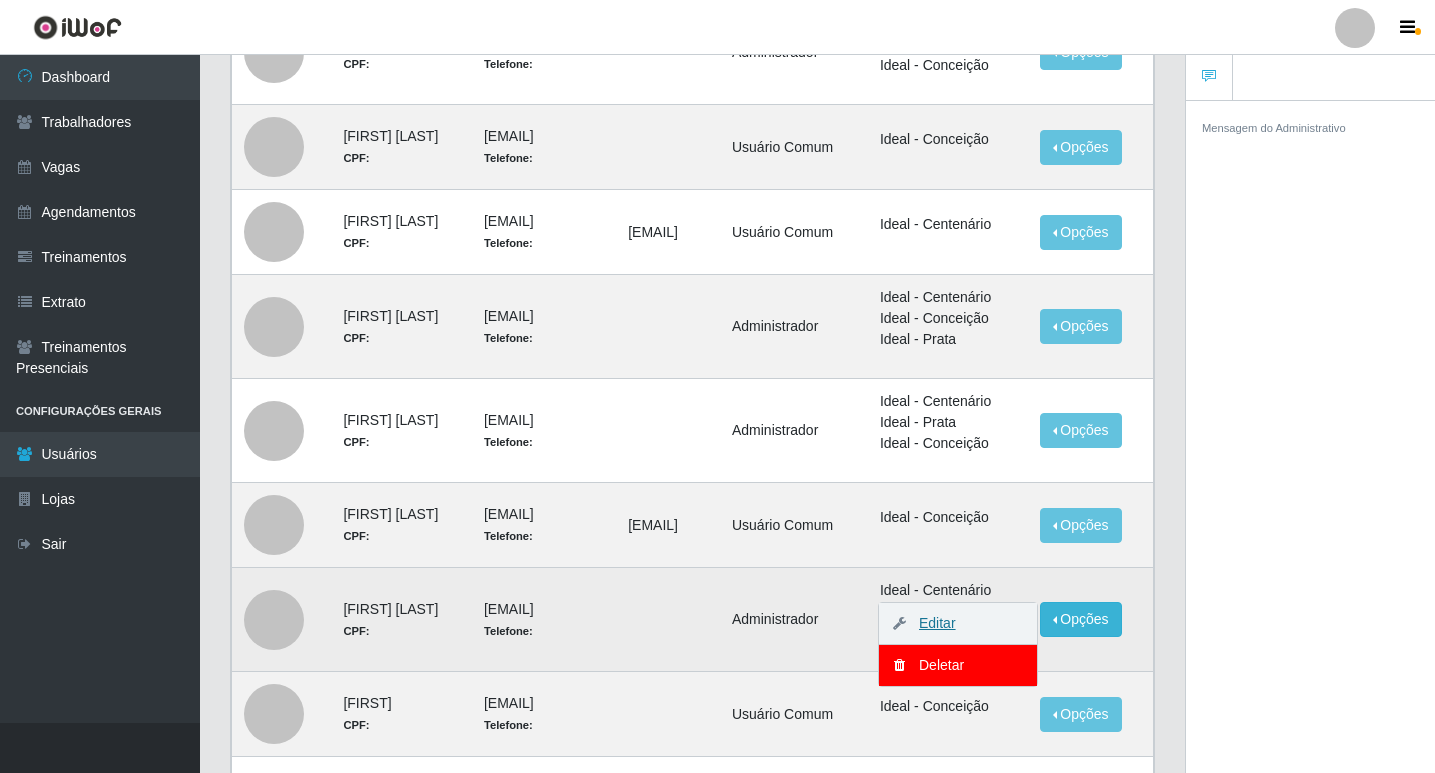 click on "Editar" at bounding box center (927, 623) 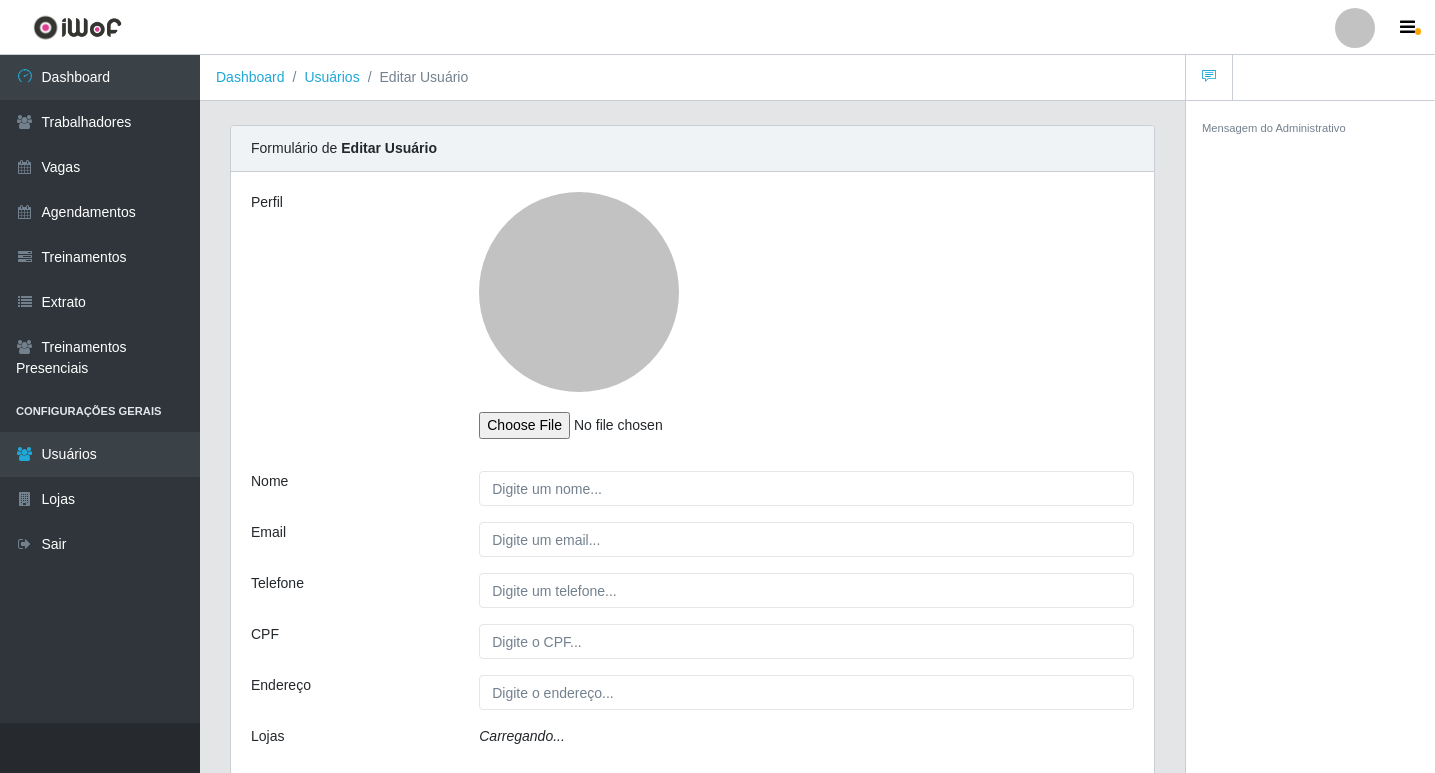 type on "[FIRST] [LAST]" 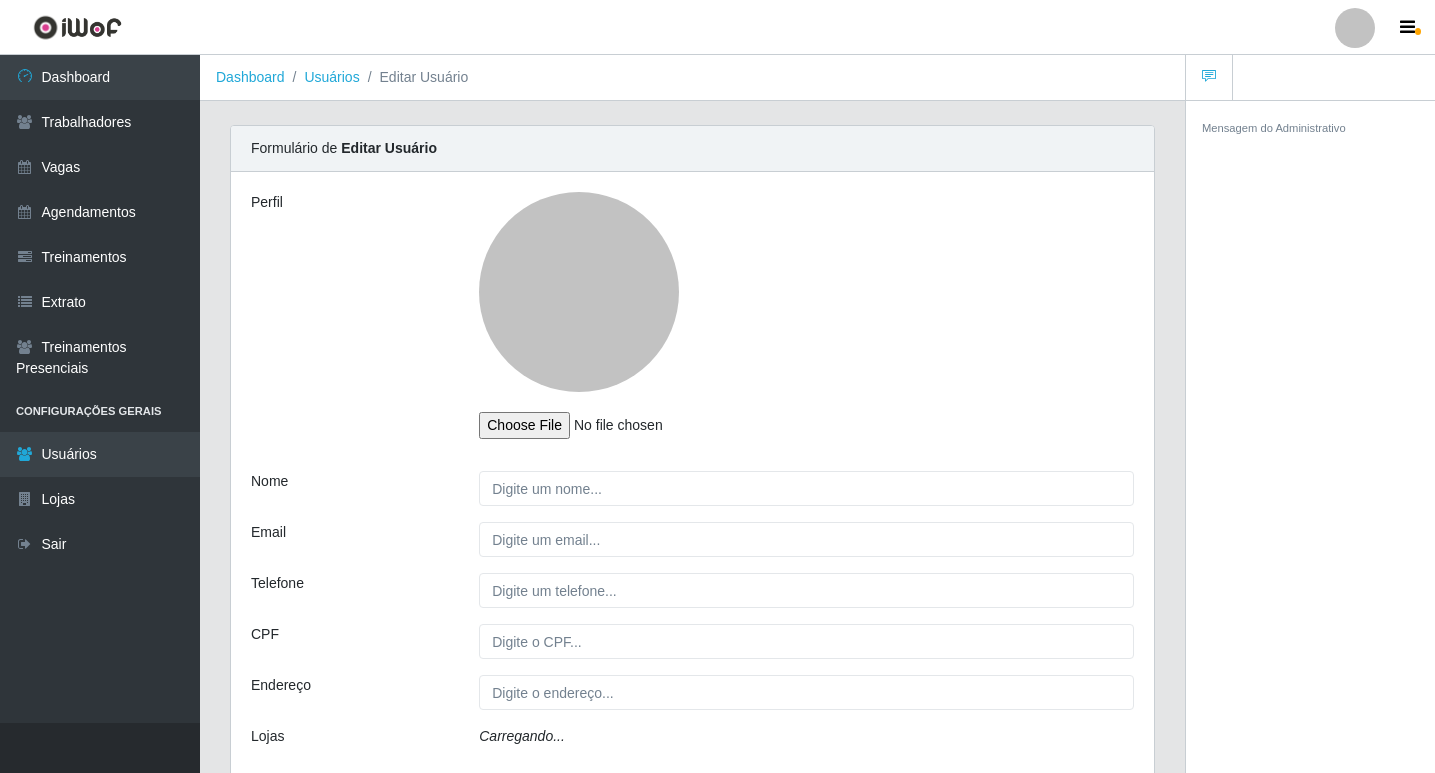 type on "[EMAIL]" 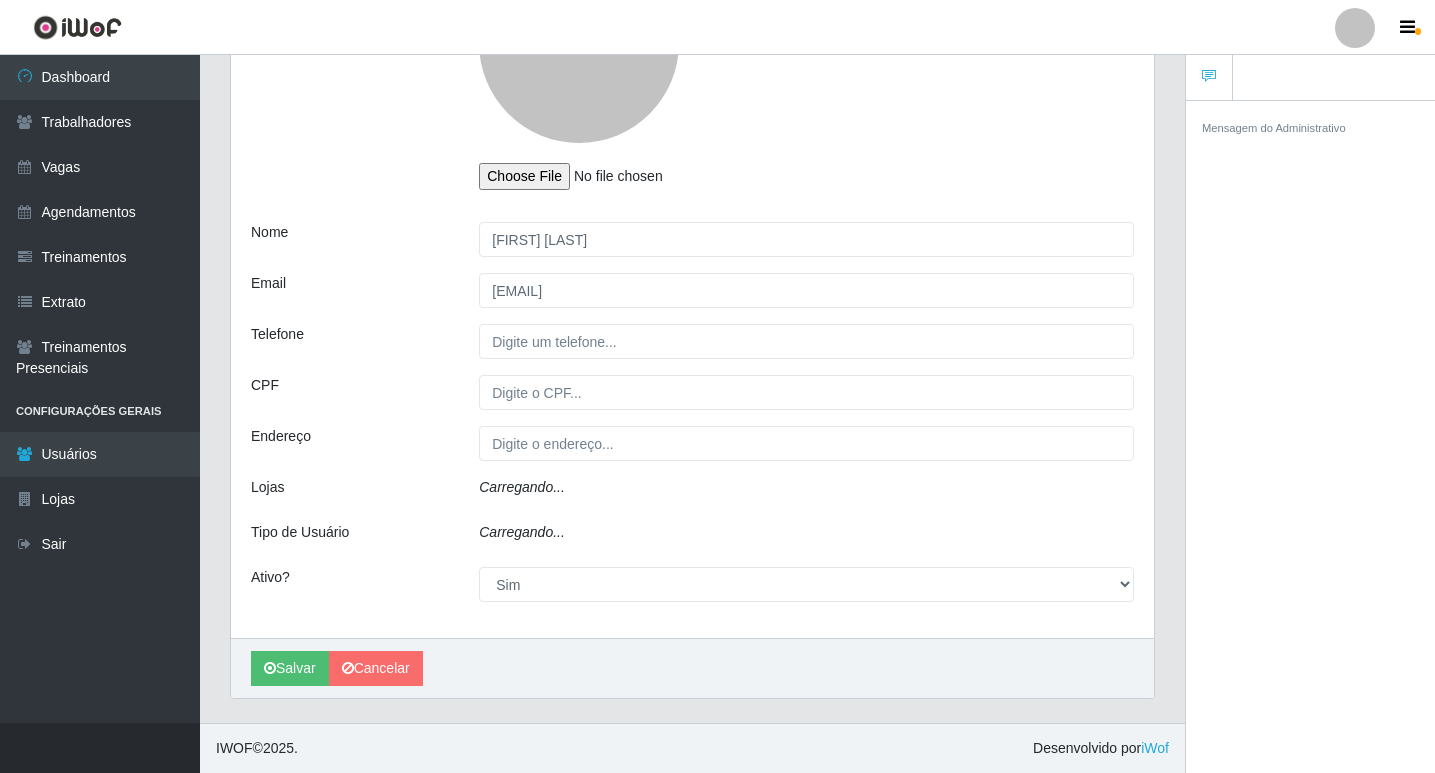 select on "1" 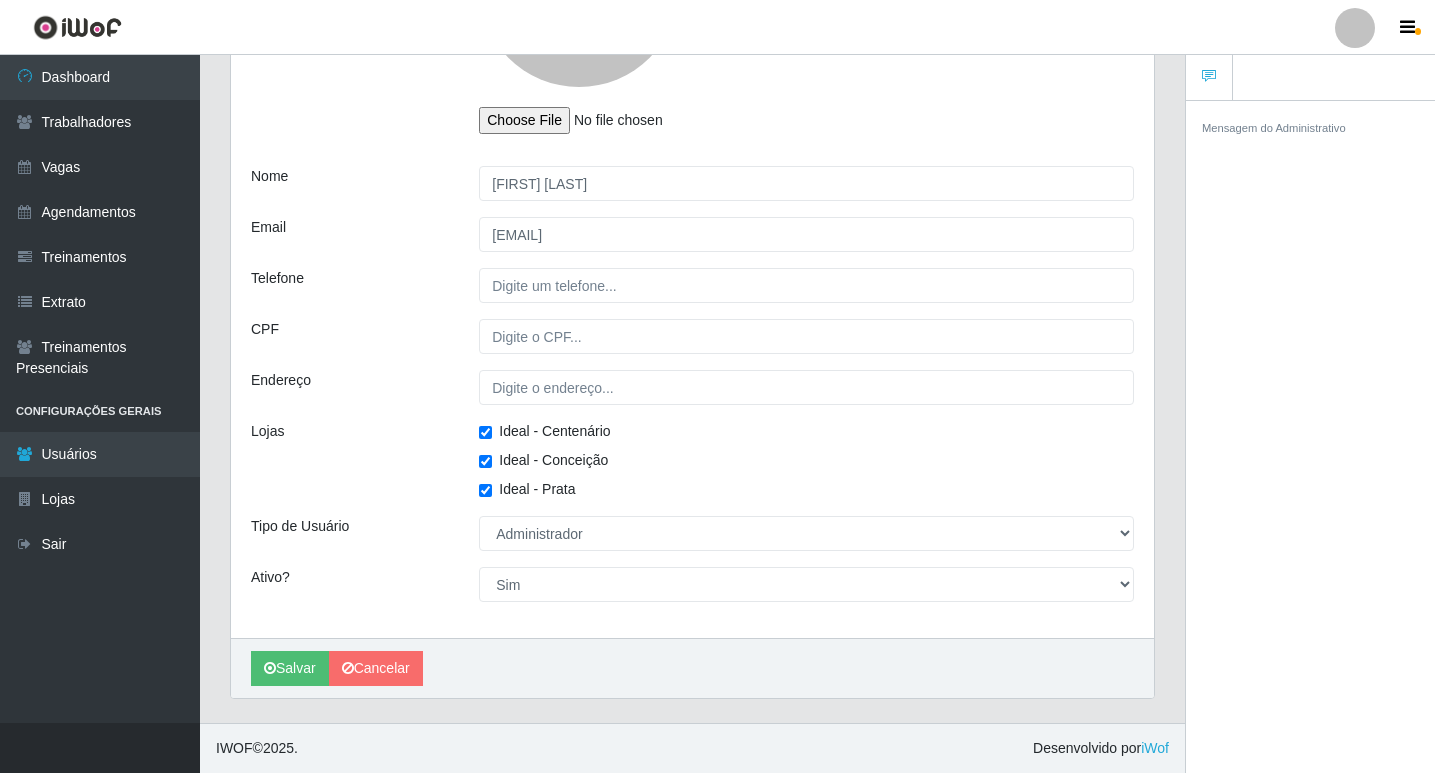 scroll, scrollTop: 0, scrollLeft: 0, axis: both 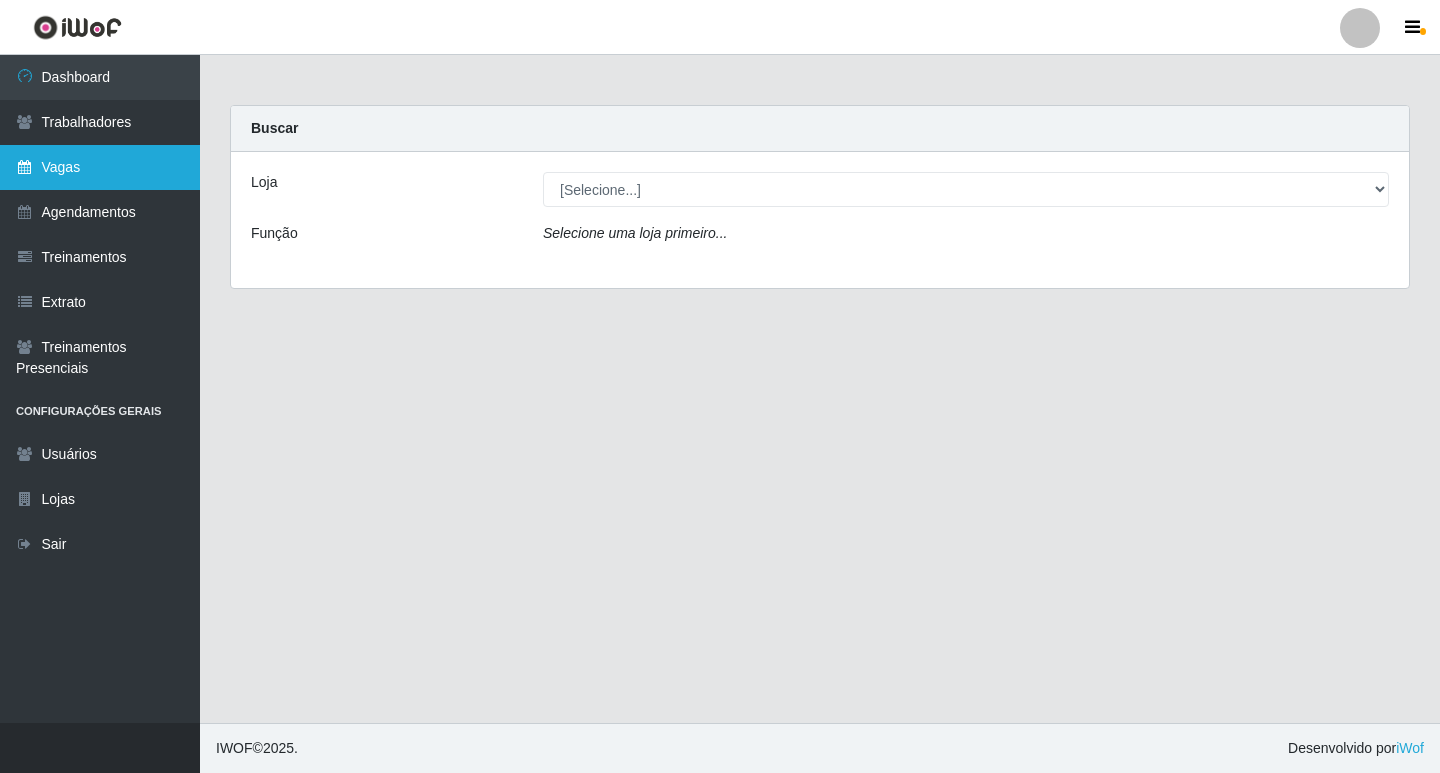 click on "Vagas" at bounding box center (100, 167) 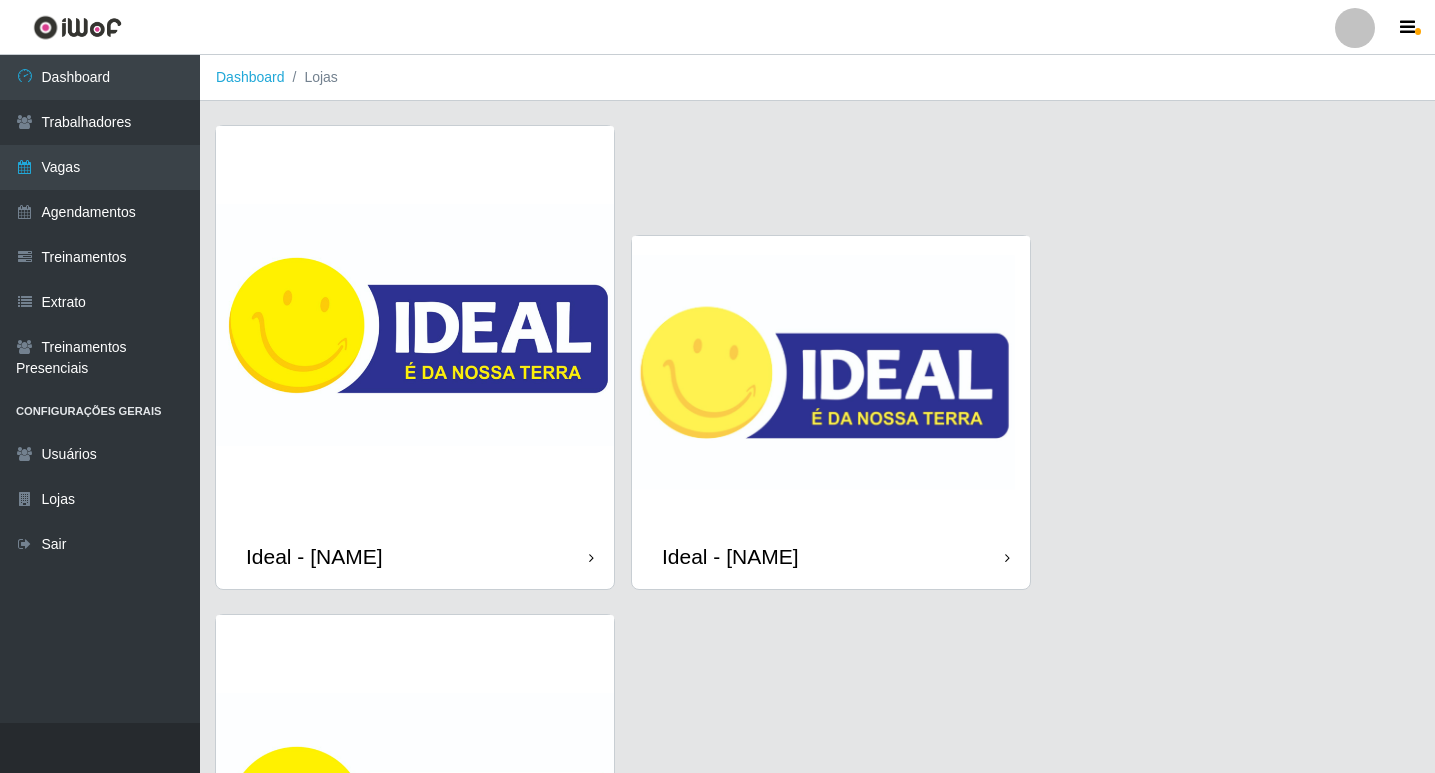 click at bounding box center (831, 380) 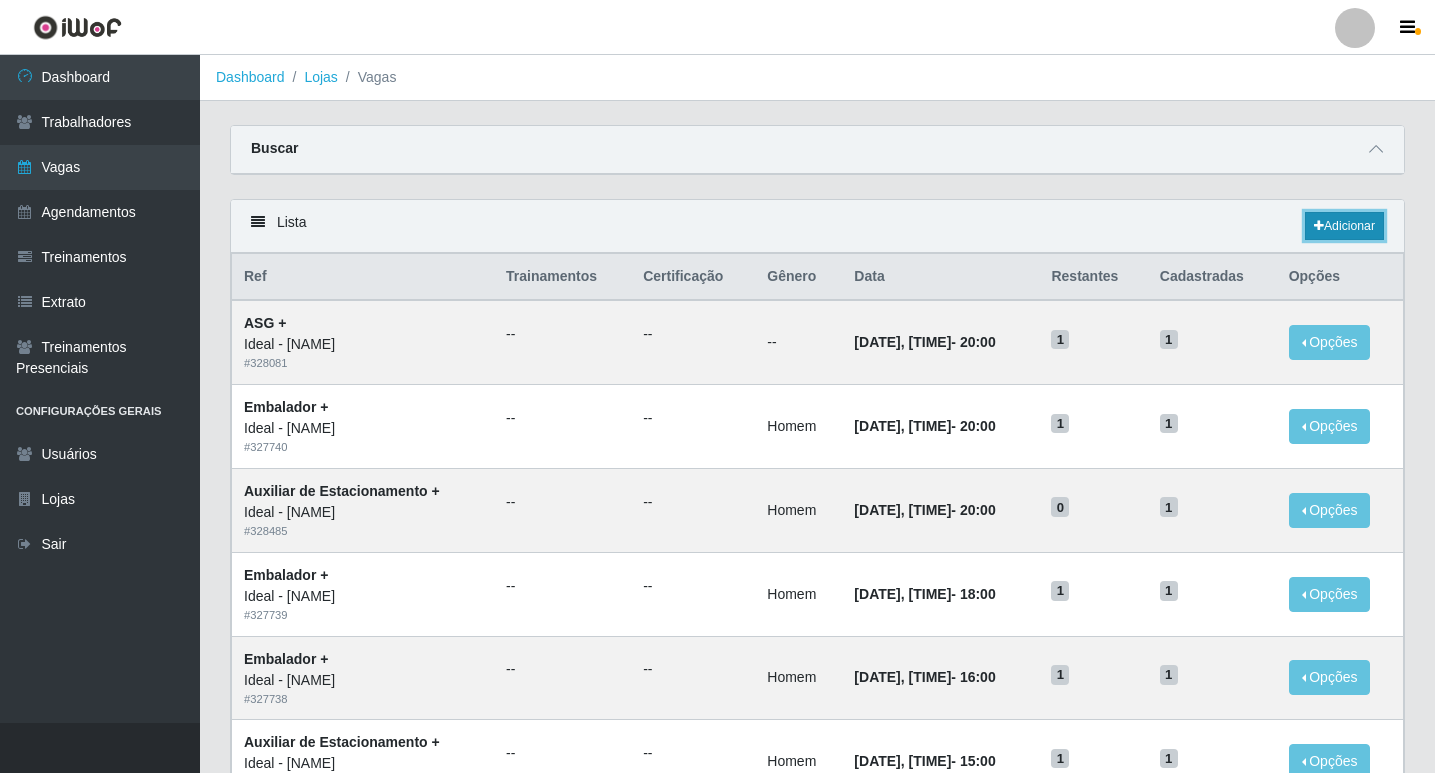 click on "Adicionar" at bounding box center (1344, 226) 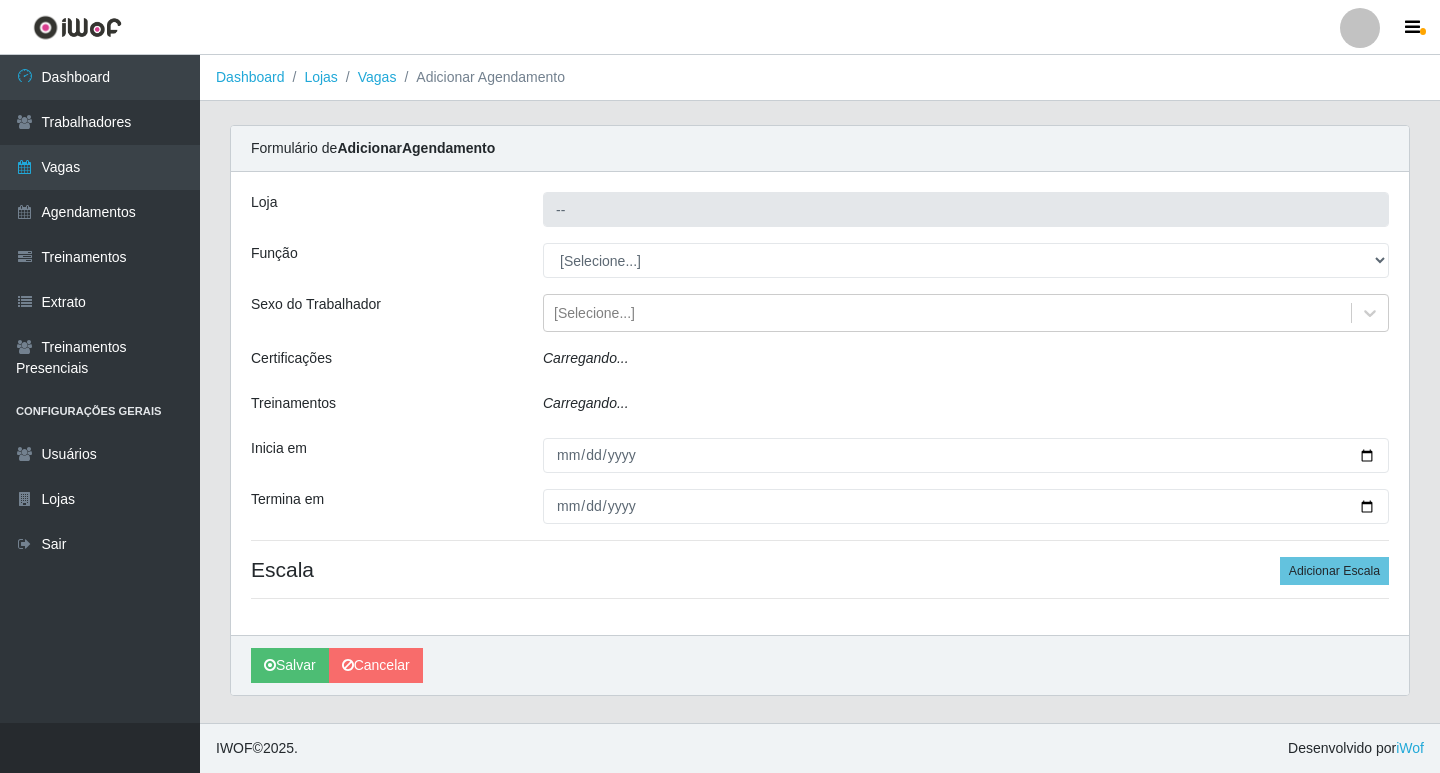 type on "Ideal - Conceição" 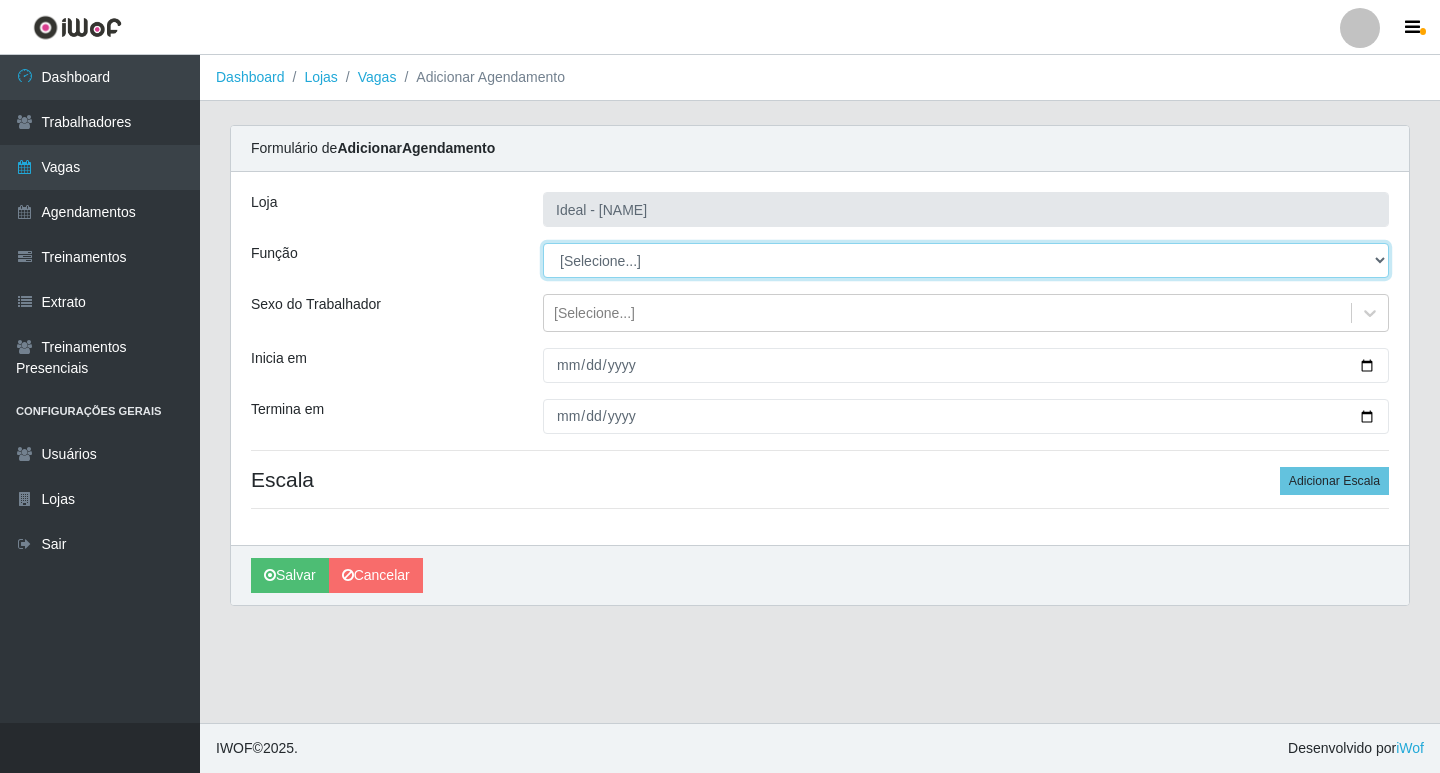 click on "[Selecione...] ASG ASG + ASG ++ Auxiliar de Estacionamento Auxiliar de Estacionamento + Auxiliar de Estacionamento ++ Auxiliar de Estoque Auxiliar de Estoque + Auxiliar de Estoque ++ Balconista Embalador Embalador + Embalador ++ Operador de Caixa Operador de Caixa + Operador de Caixa ++ Repositor  Repositor + Repositor ++" at bounding box center (966, 260) 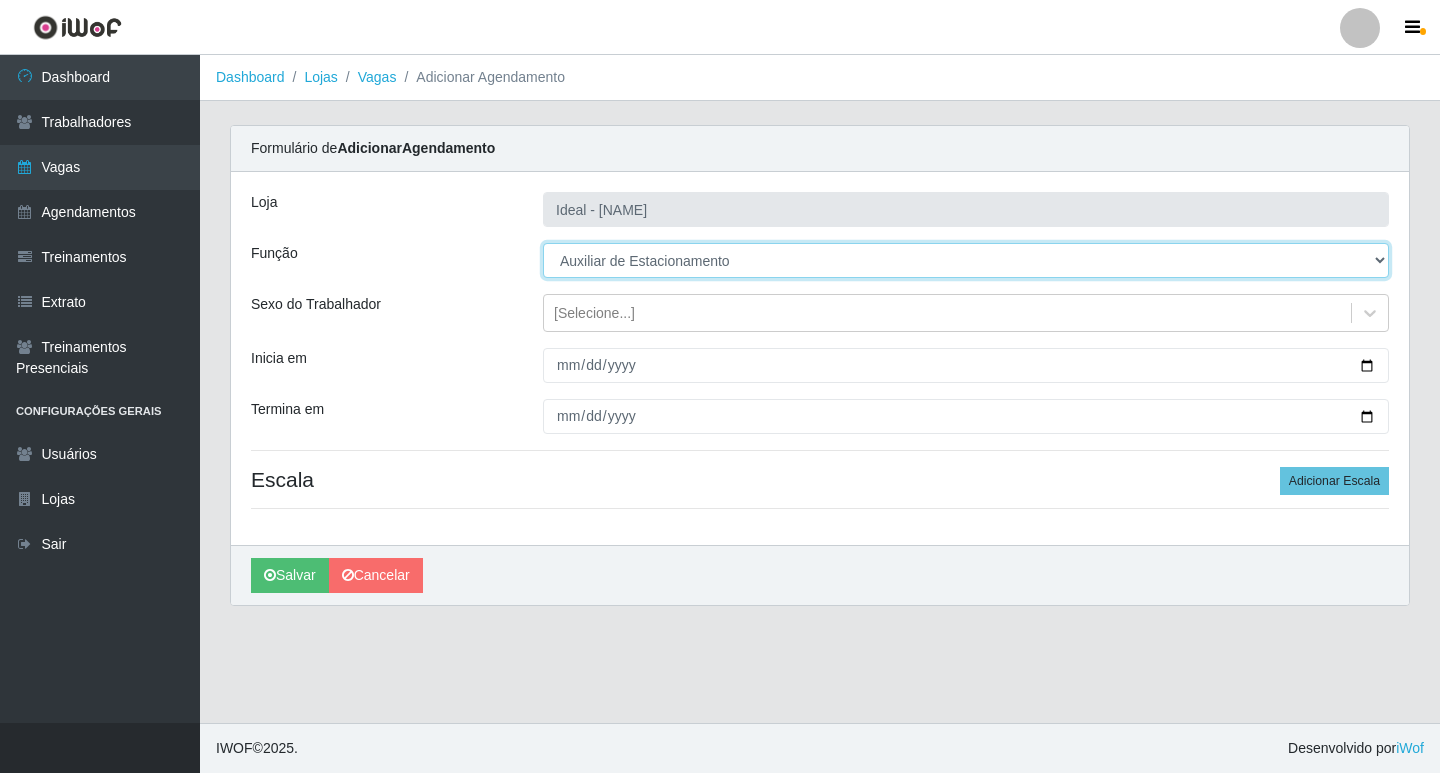 click on "[Selecione...] ASG ASG + ASG ++ Auxiliar de Estacionamento Auxiliar de Estacionamento + Auxiliar de Estacionamento ++ Auxiliar de Estoque Auxiliar de Estoque + Auxiliar de Estoque ++ Balconista Embalador Embalador + Embalador ++ Operador de Caixa Operador de Caixa + Operador de Caixa ++ Repositor  Repositor + Repositor ++" at bounding box center (966, 260) 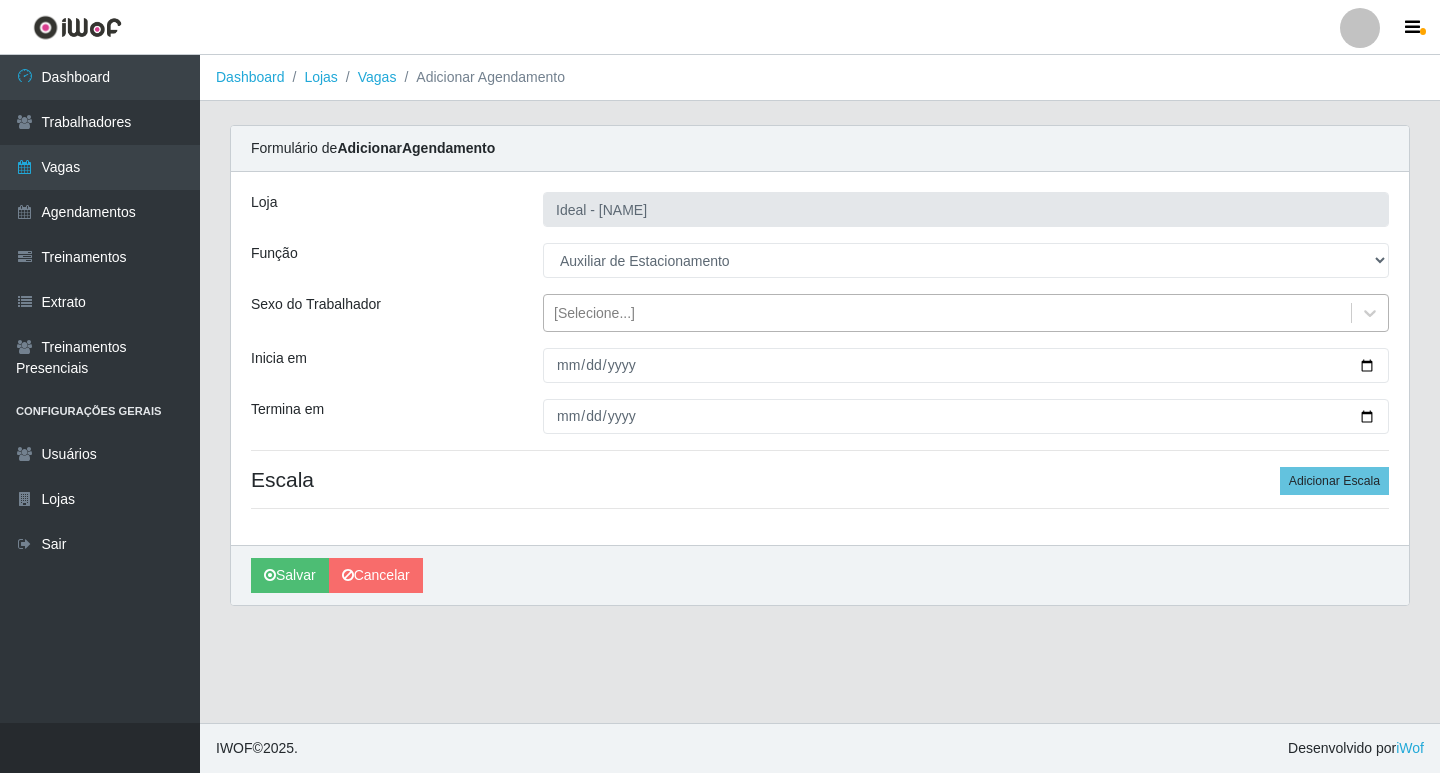 click on "[Selecione...]" at bounding box center [594, 313] 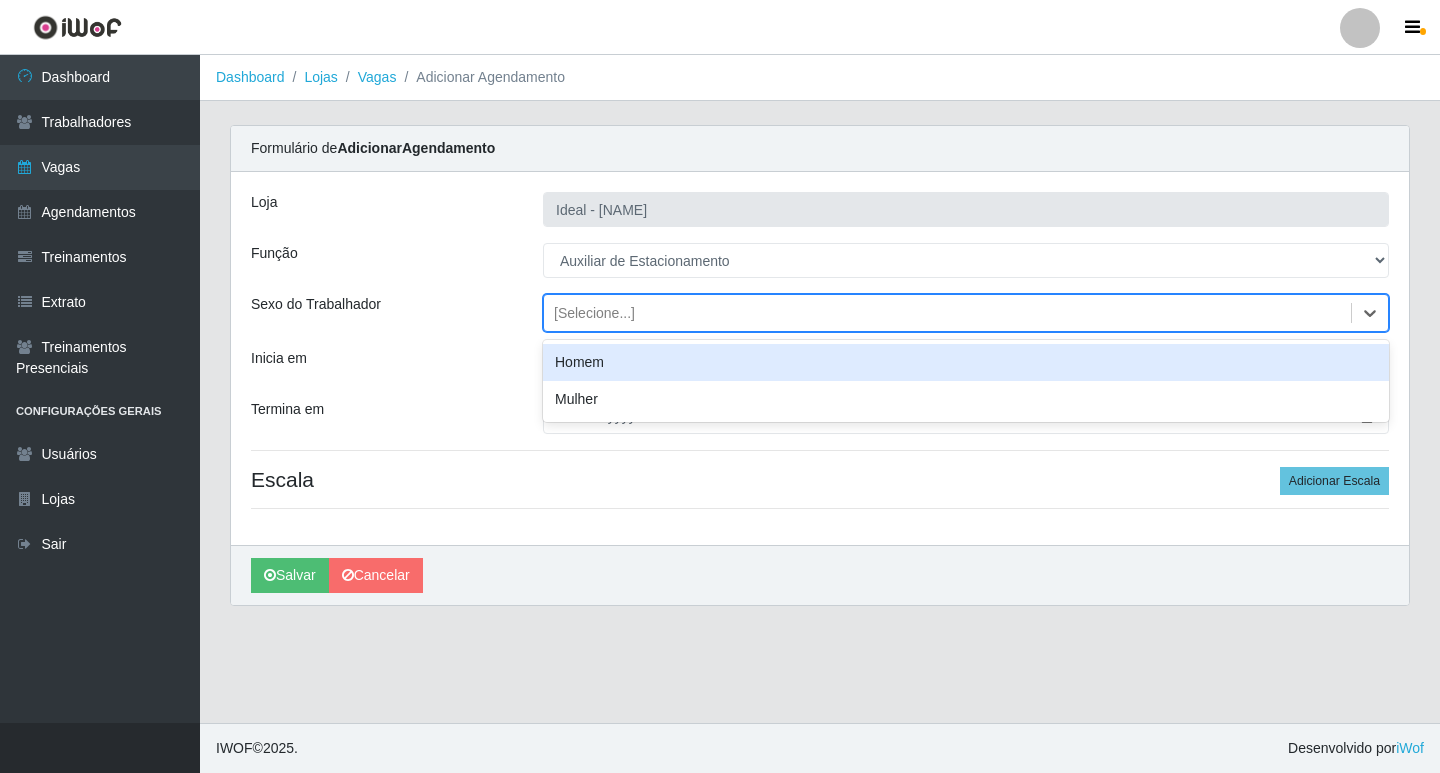click on "Homem" at bounding box center [966, 362] 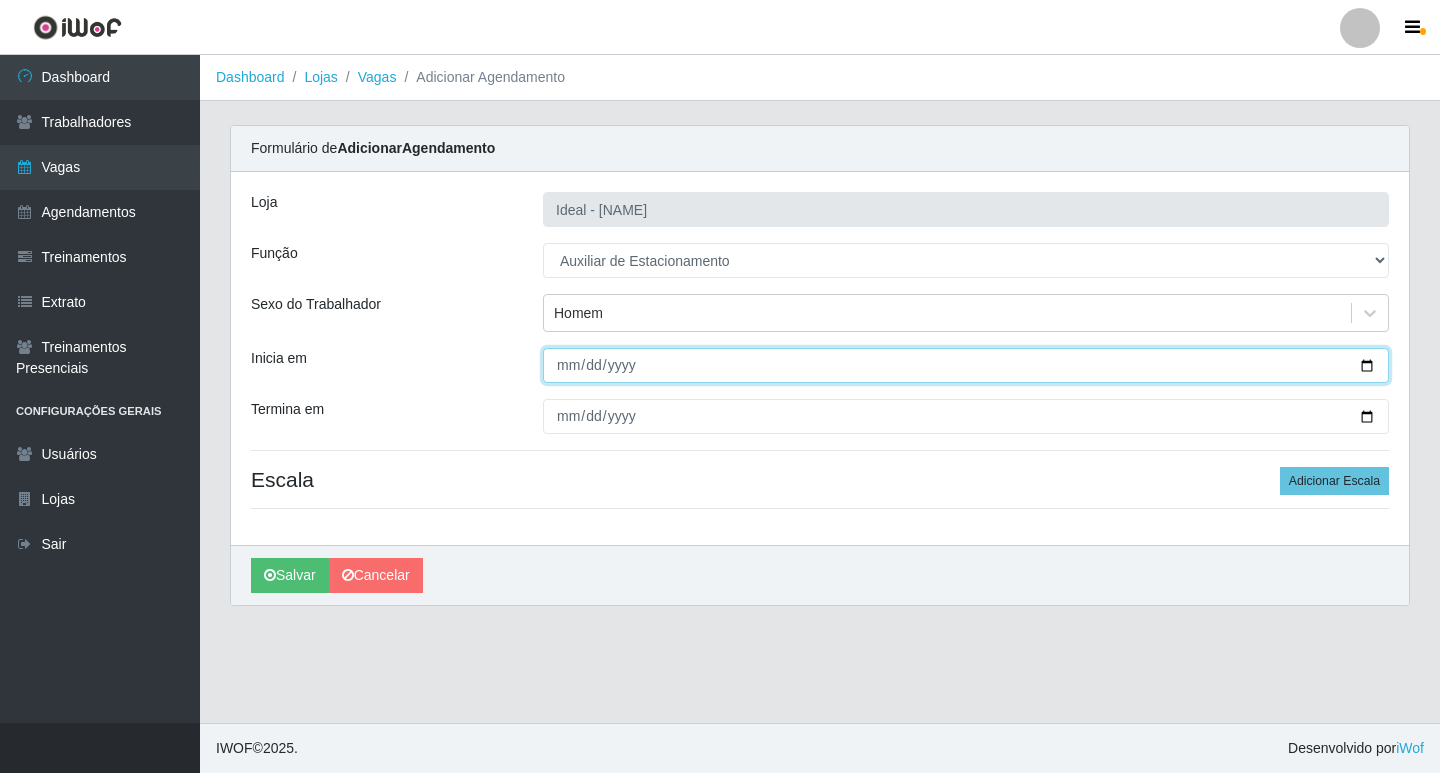 click on "Inicia em" at bounding box center [966, 365] 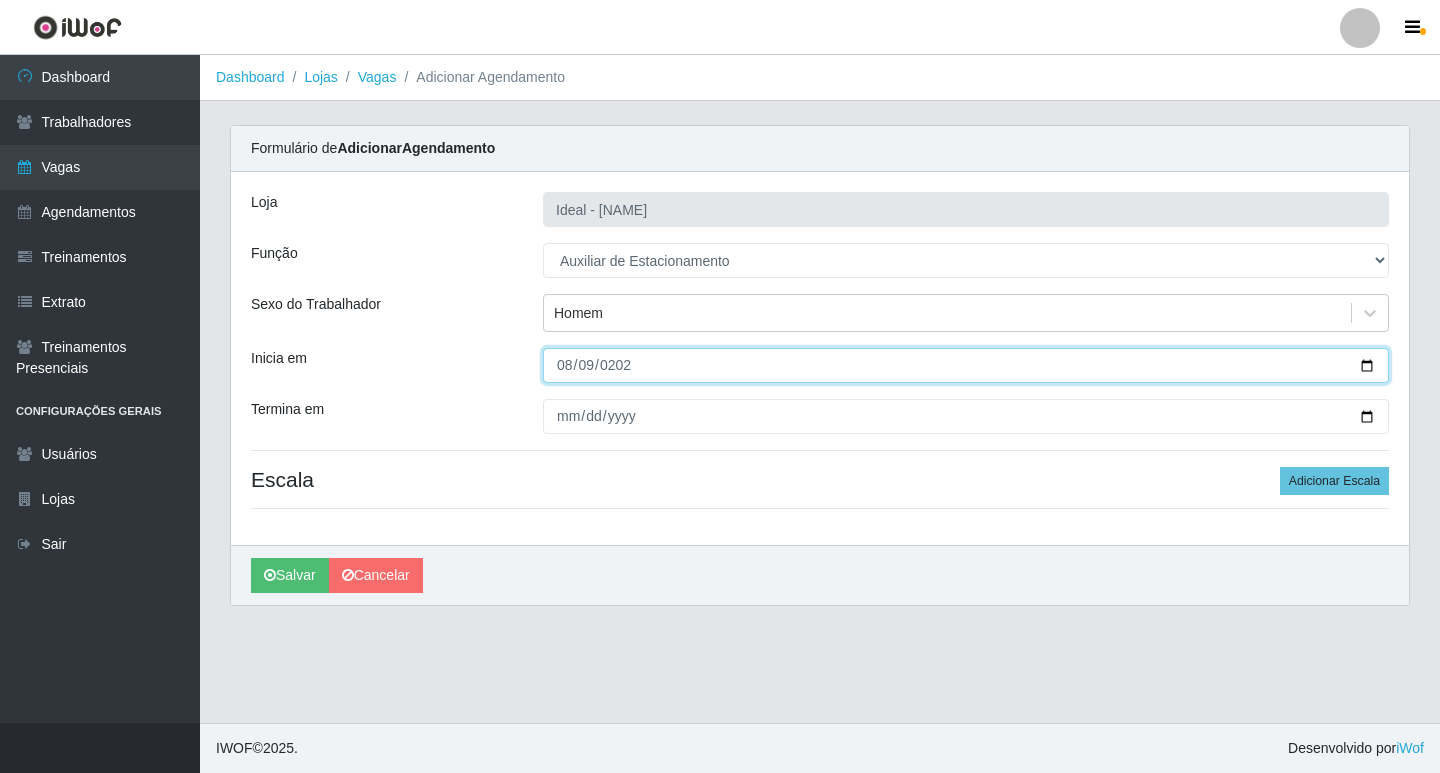 type on "2025-08-09" 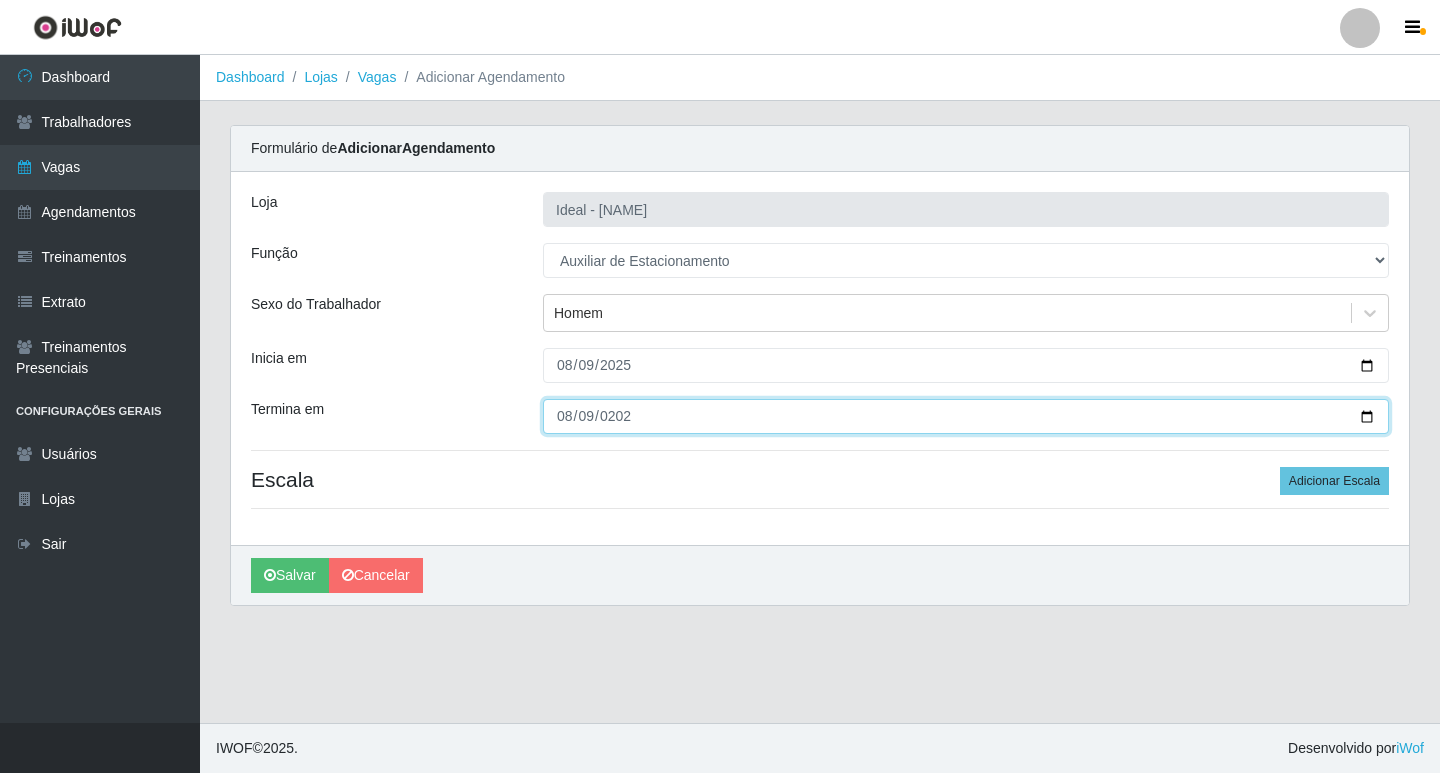 type on "2025-08-09" 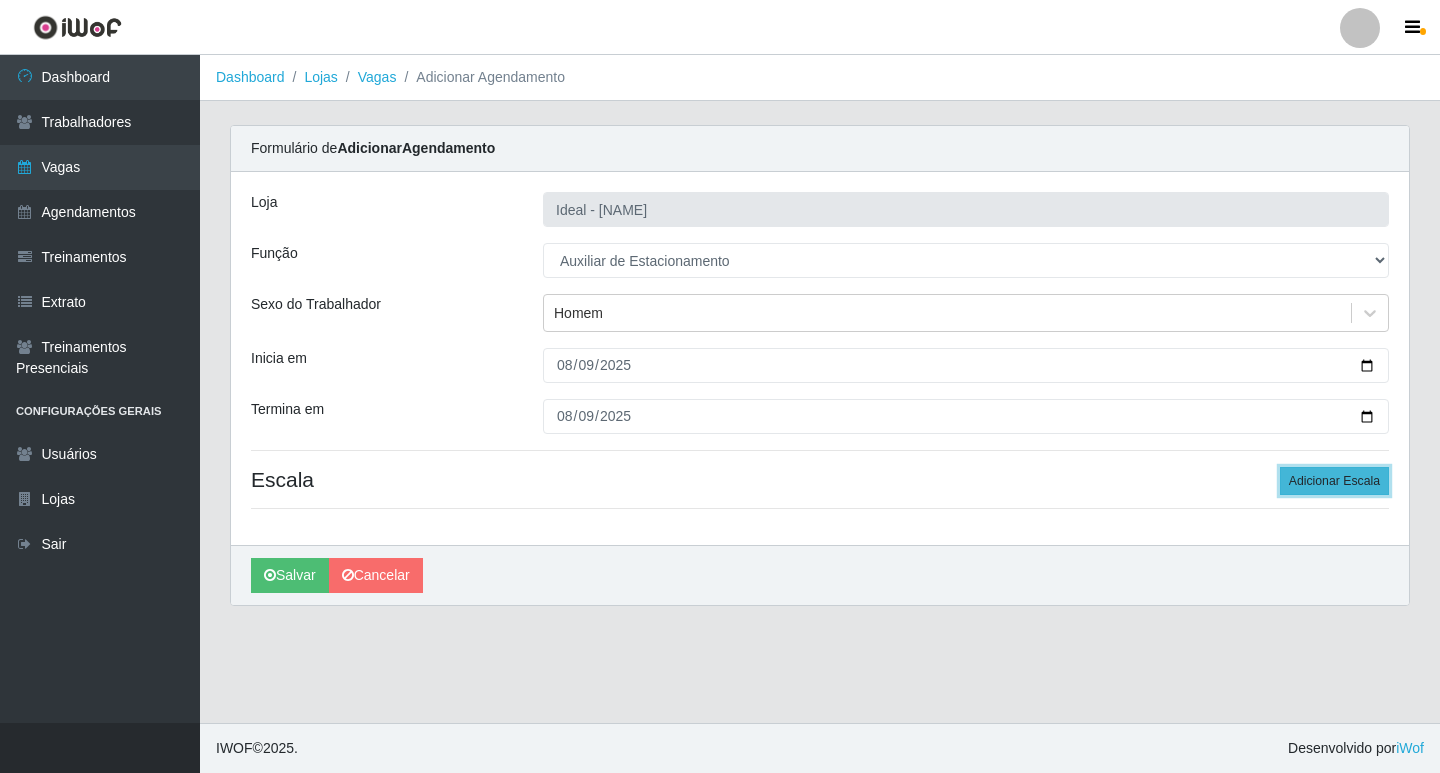 click on "Adicionar Escala" at bounding box center (1334, 481) 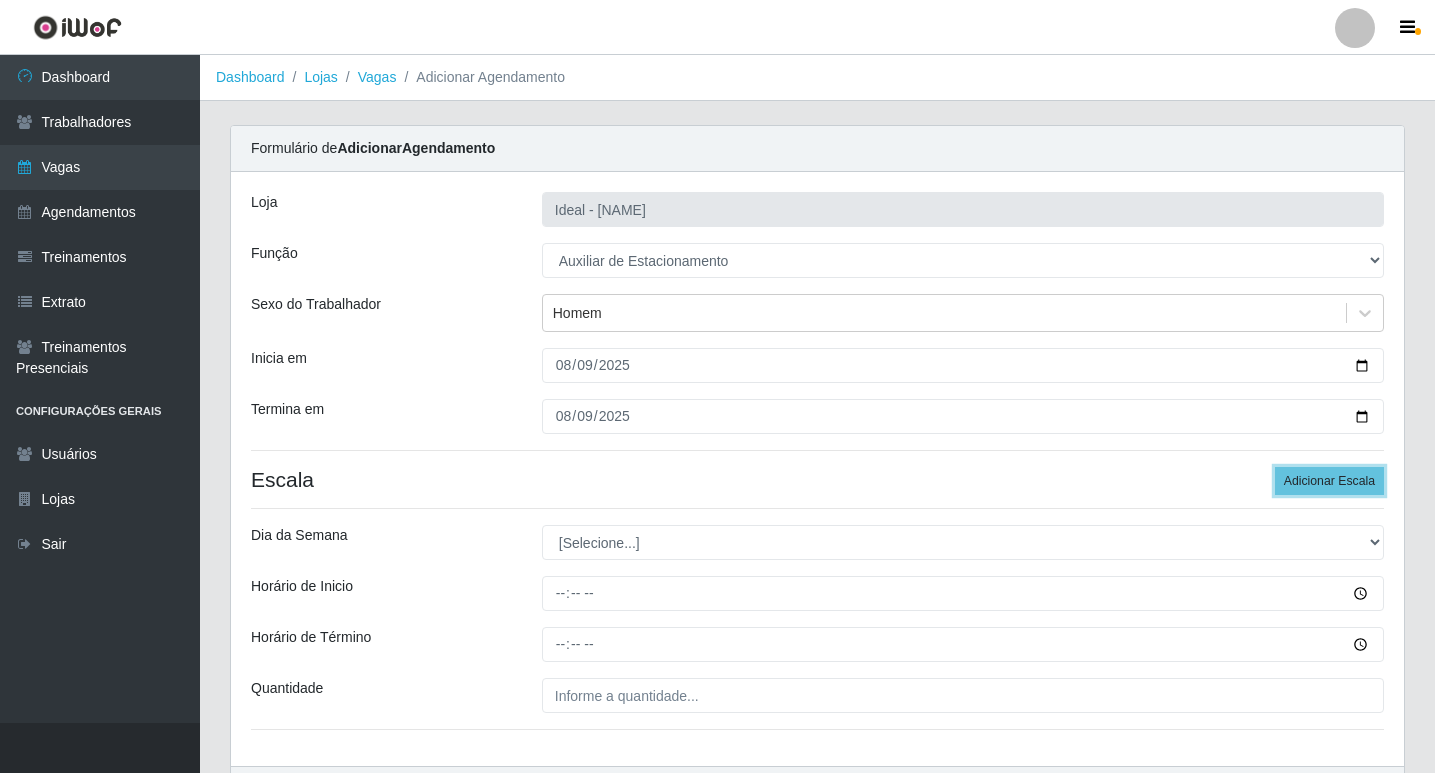 scroll, scrollTop: 128, scrollLeft: 0, axis: vertical 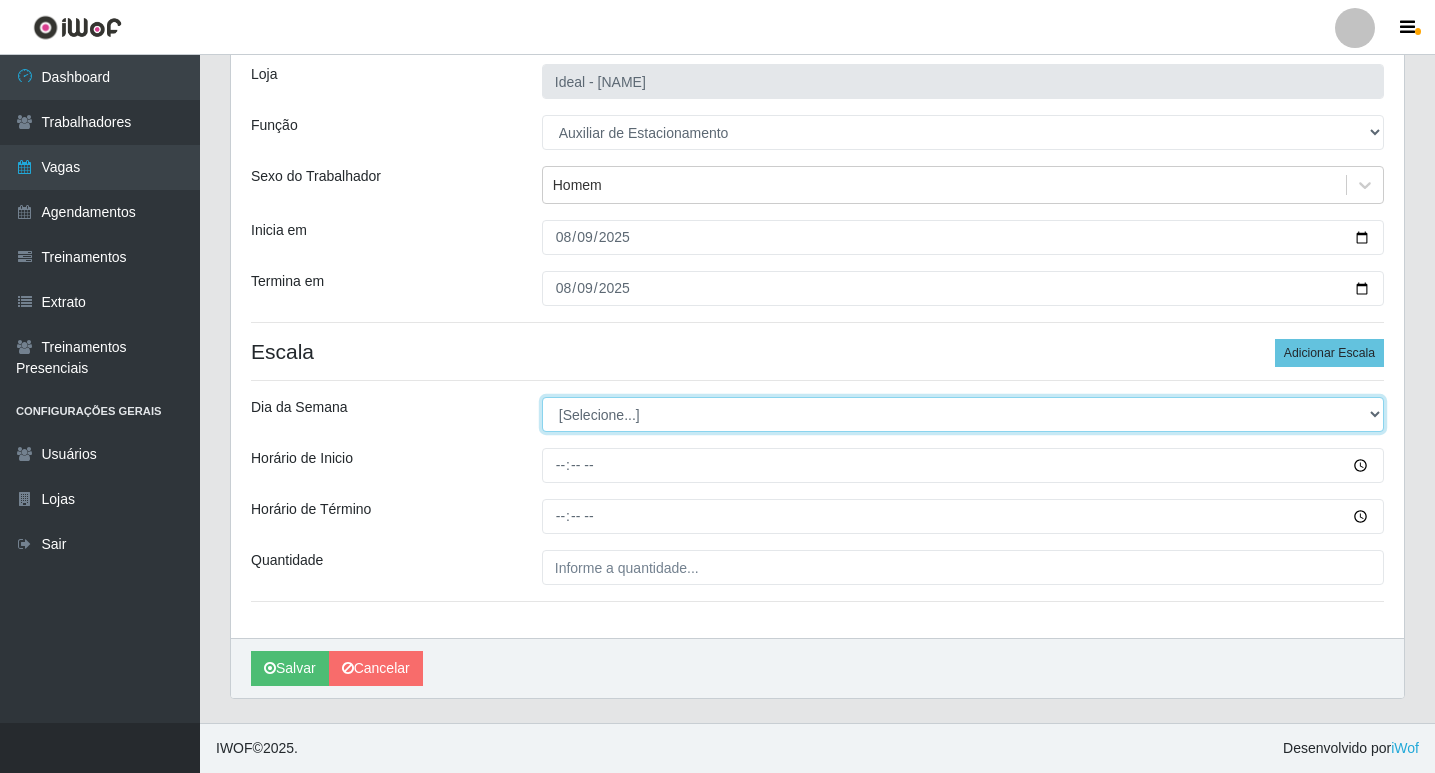 click on "[Selecione...] Segunda Terça Quarta Quinta Sexta Sábado Domingo" at bounding box center (963, 414) 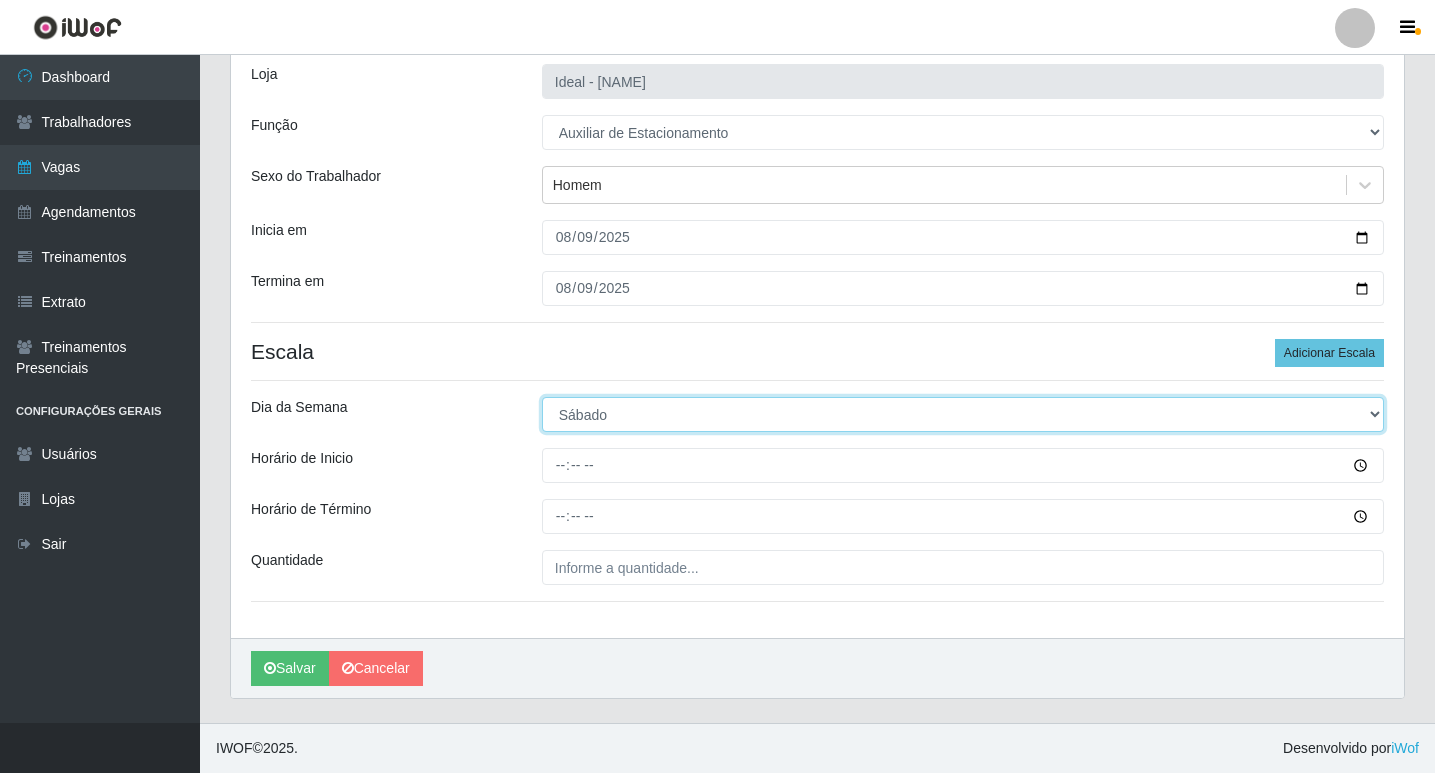 click on "[Selecione...] Segunda Terça Quarta Quinta Sexta Sábado Domingo" at bounding box center (963, 414) 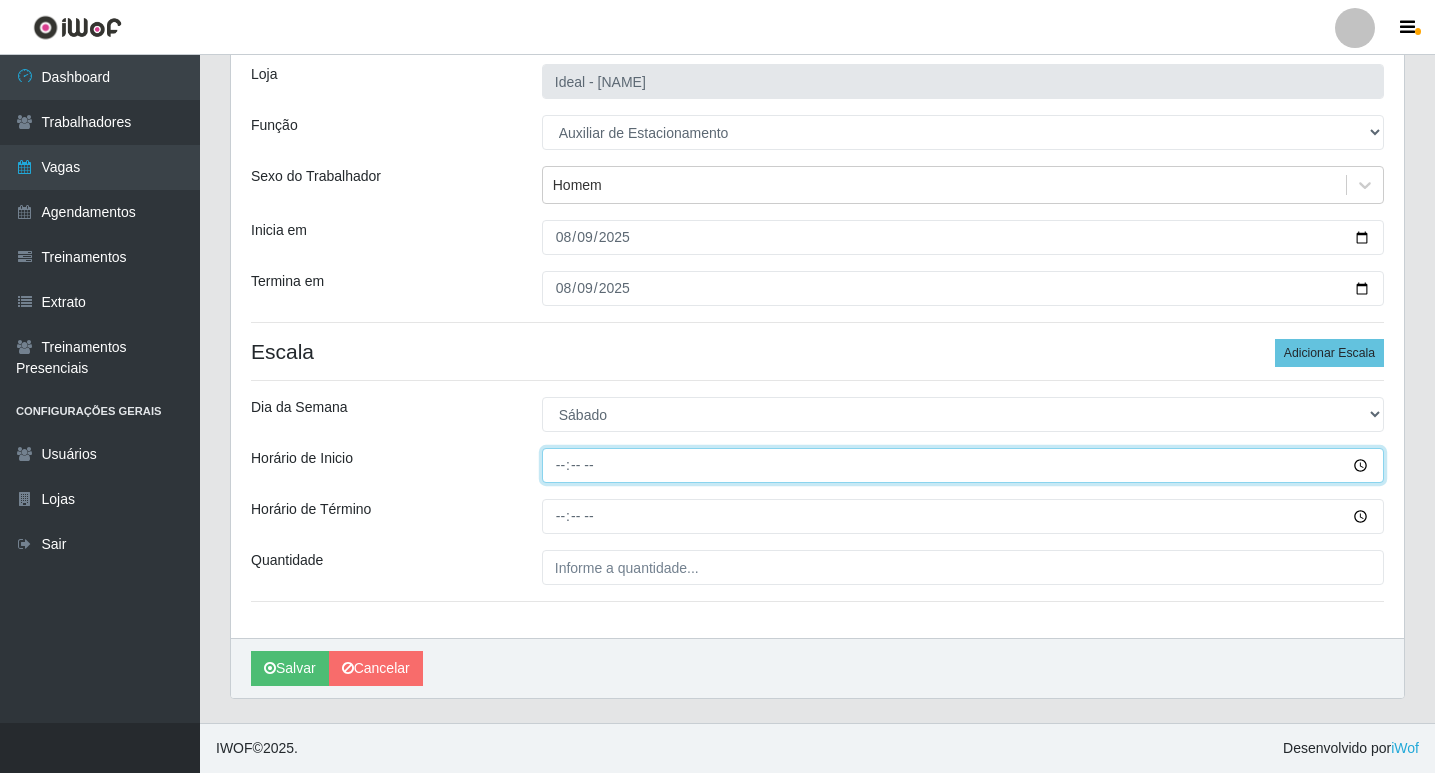 click on "Horário de Inicio" at bounding box center [963, 465] 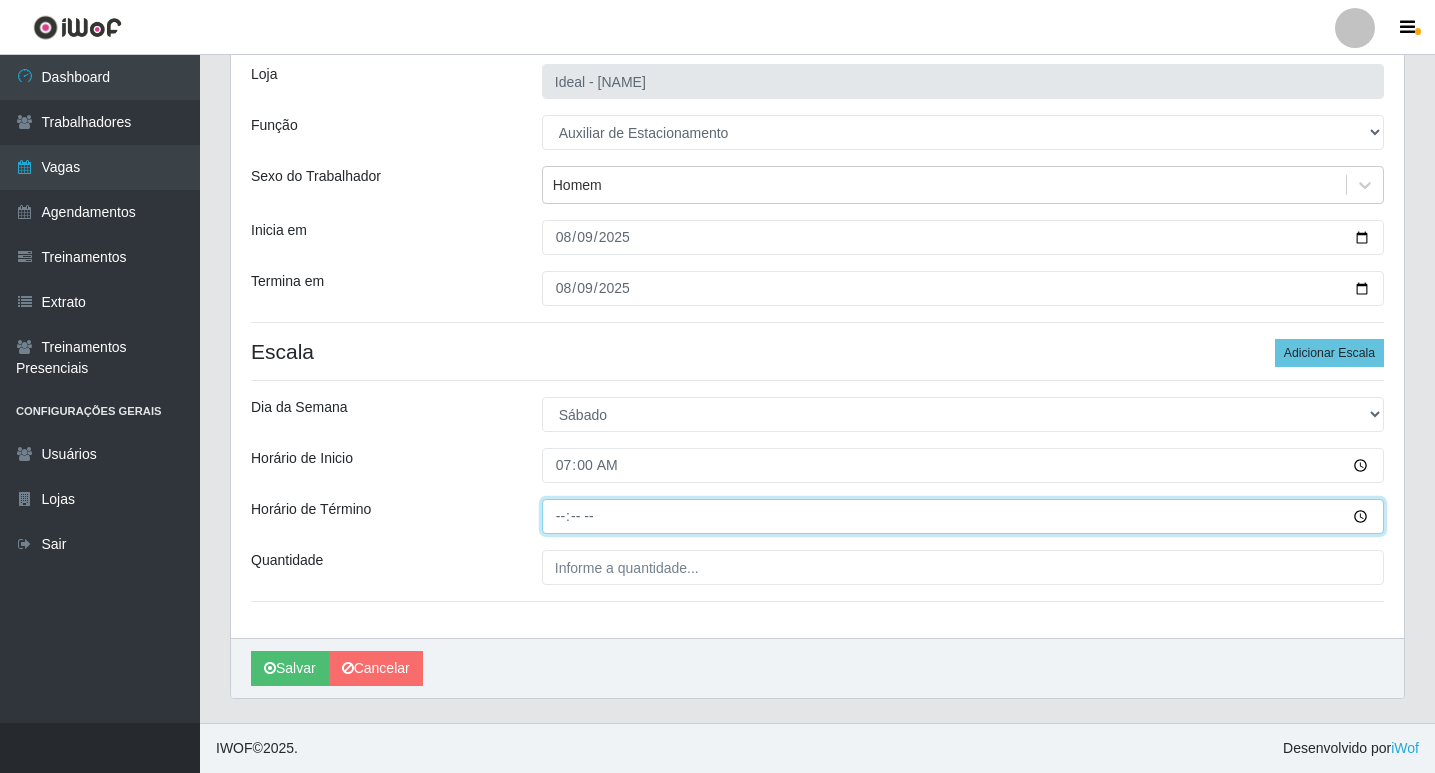 click on "Horário de Término" at bounding box center (963, 516) 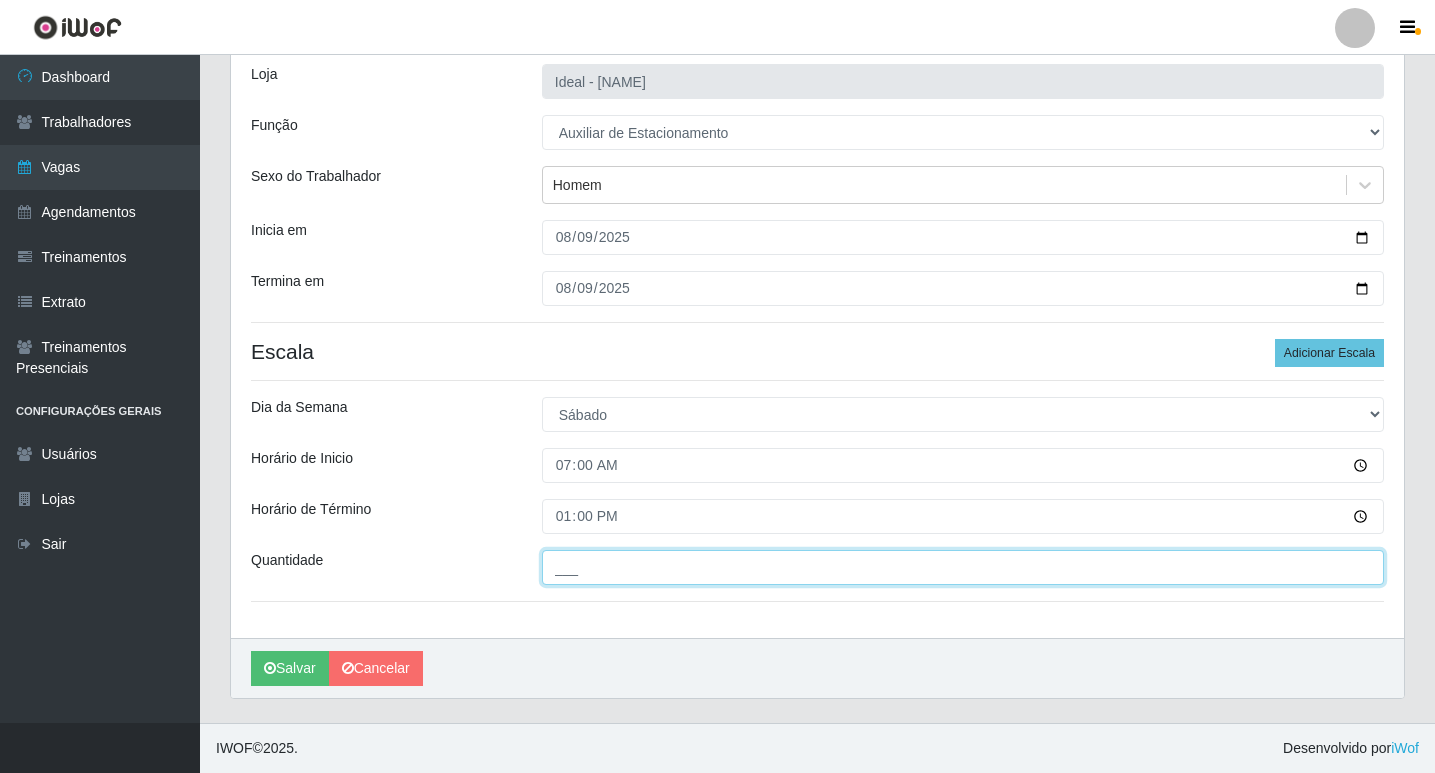 click on "___" at bounding box center [963, 567] 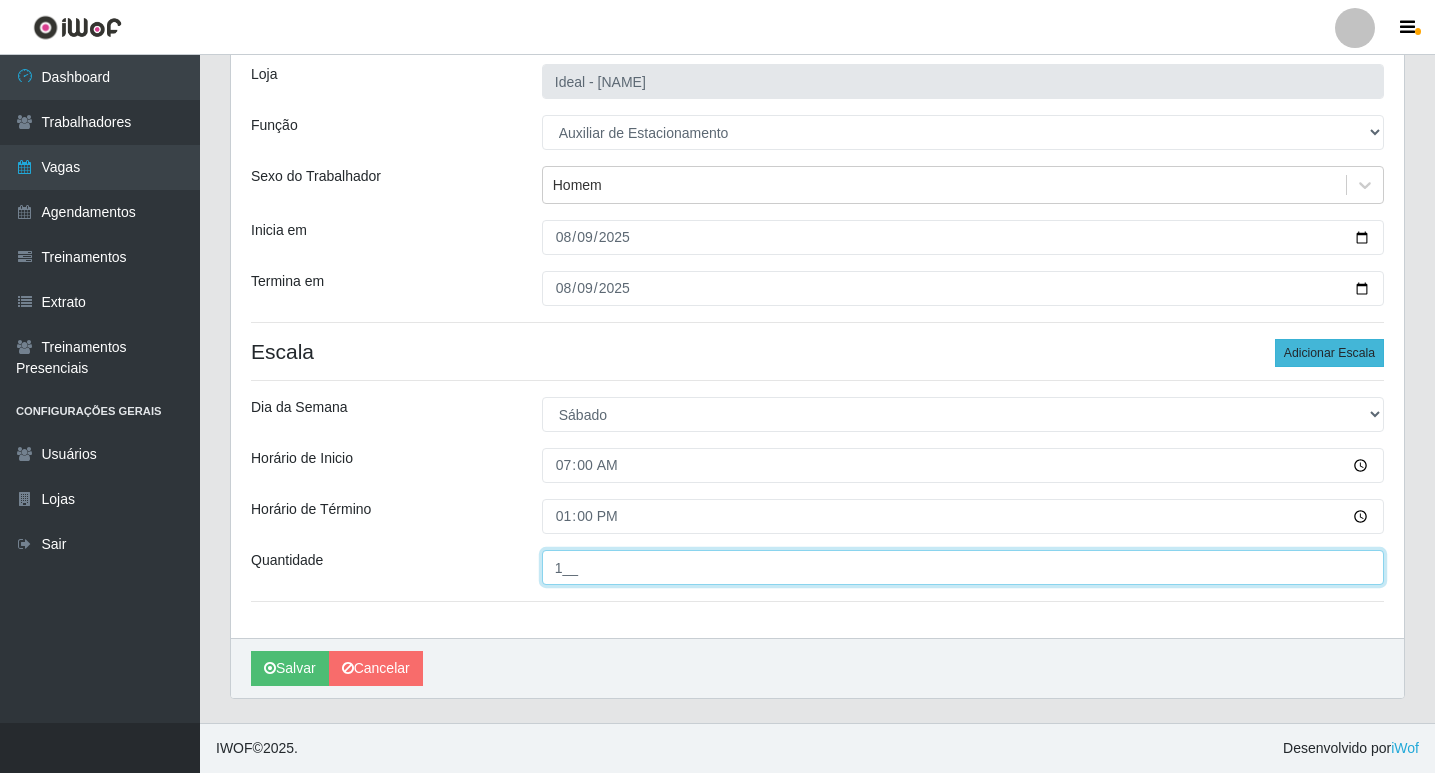 type on "1__" 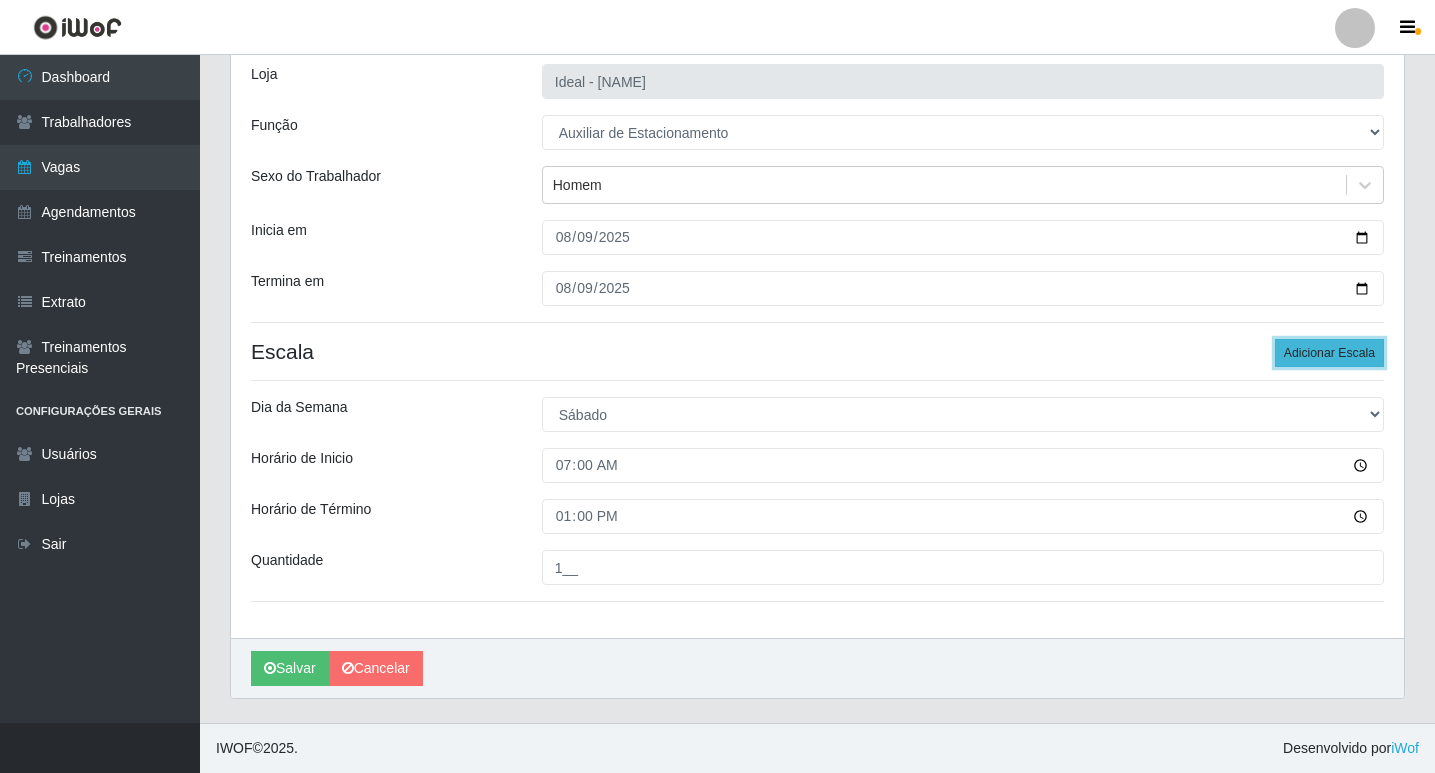 click on "Adicionar Escala" at bounding box center [1329, 353] 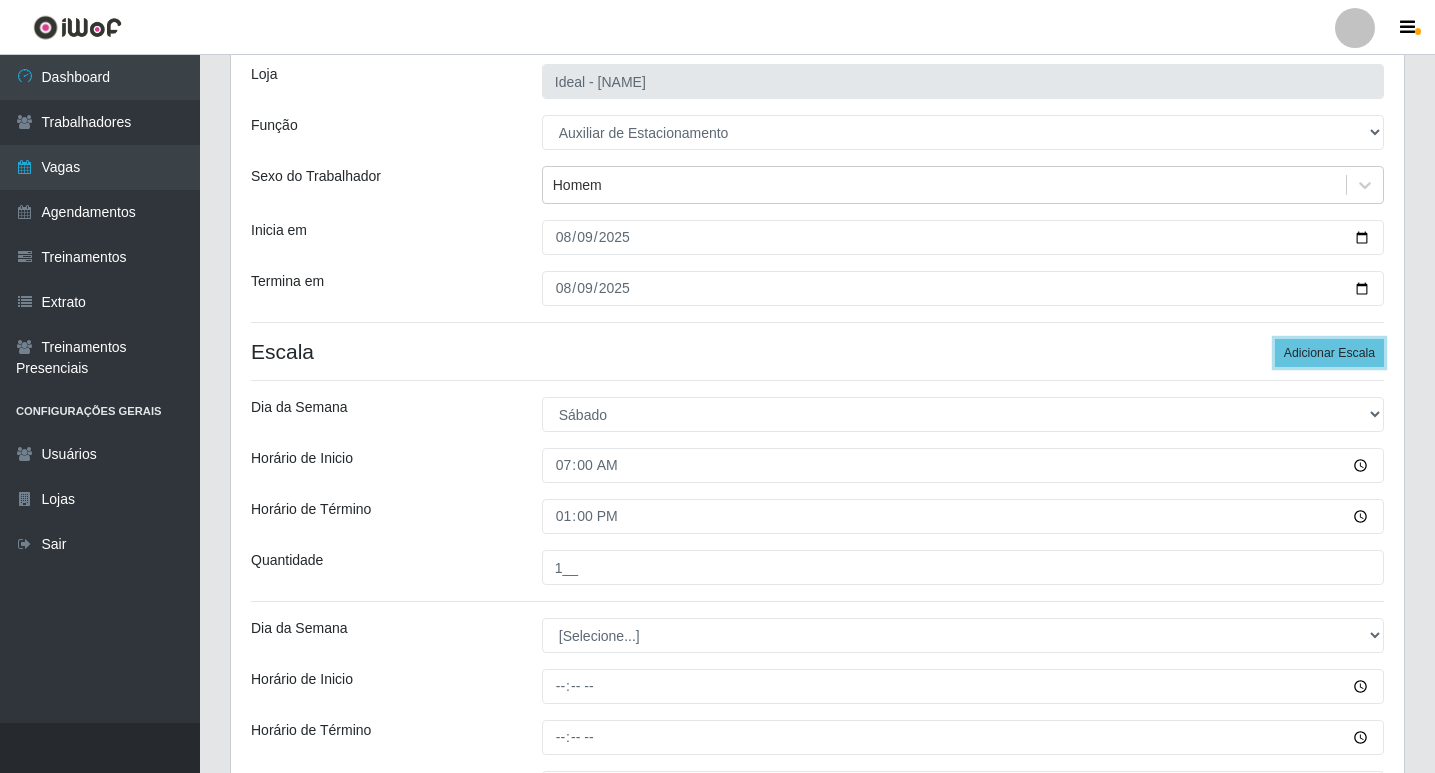 scroll, scrollTop: 328, scrollLeft: 0, axis: vertical 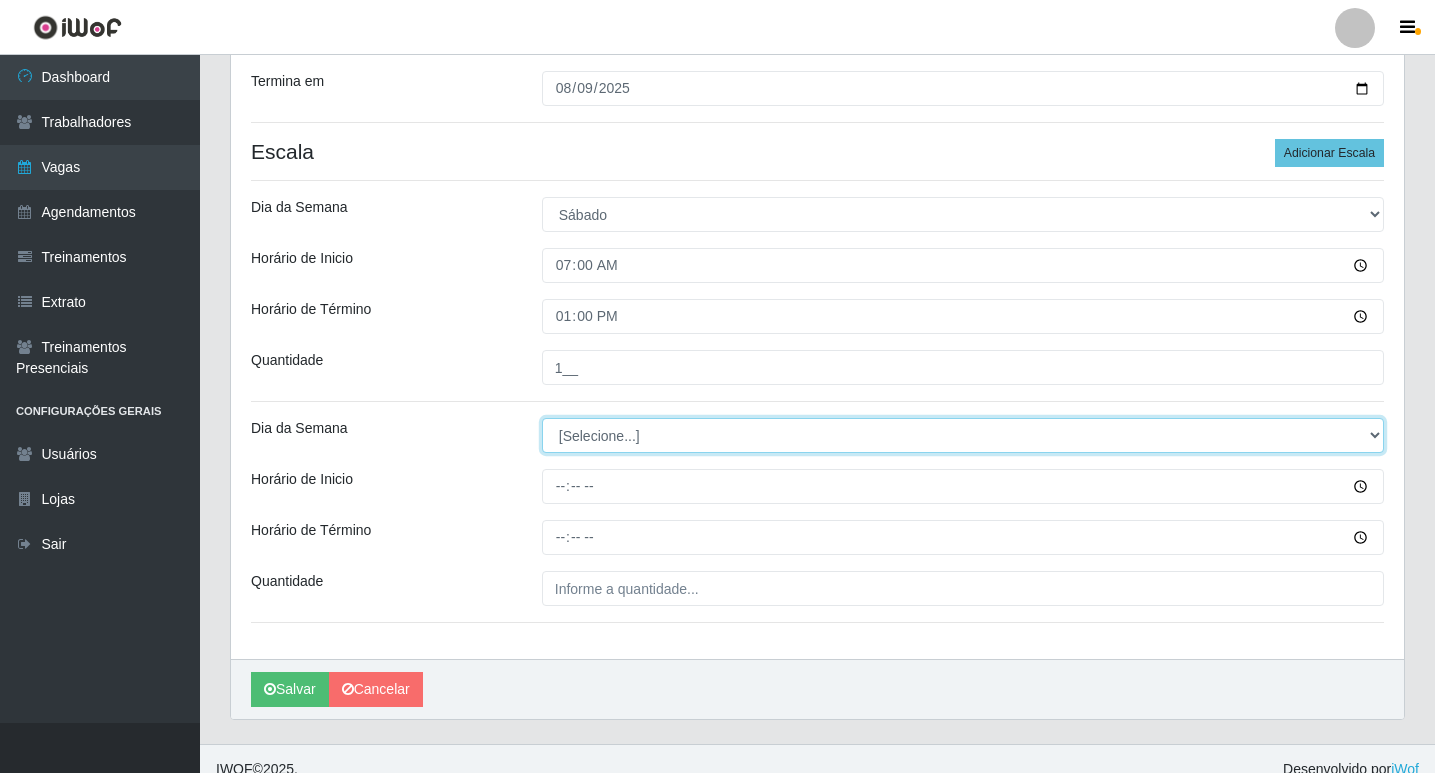click on "[Selecione...] Segunda Terça Quarta Quinta Sexta Sábado Domingo" at bounding box center [963, 435] 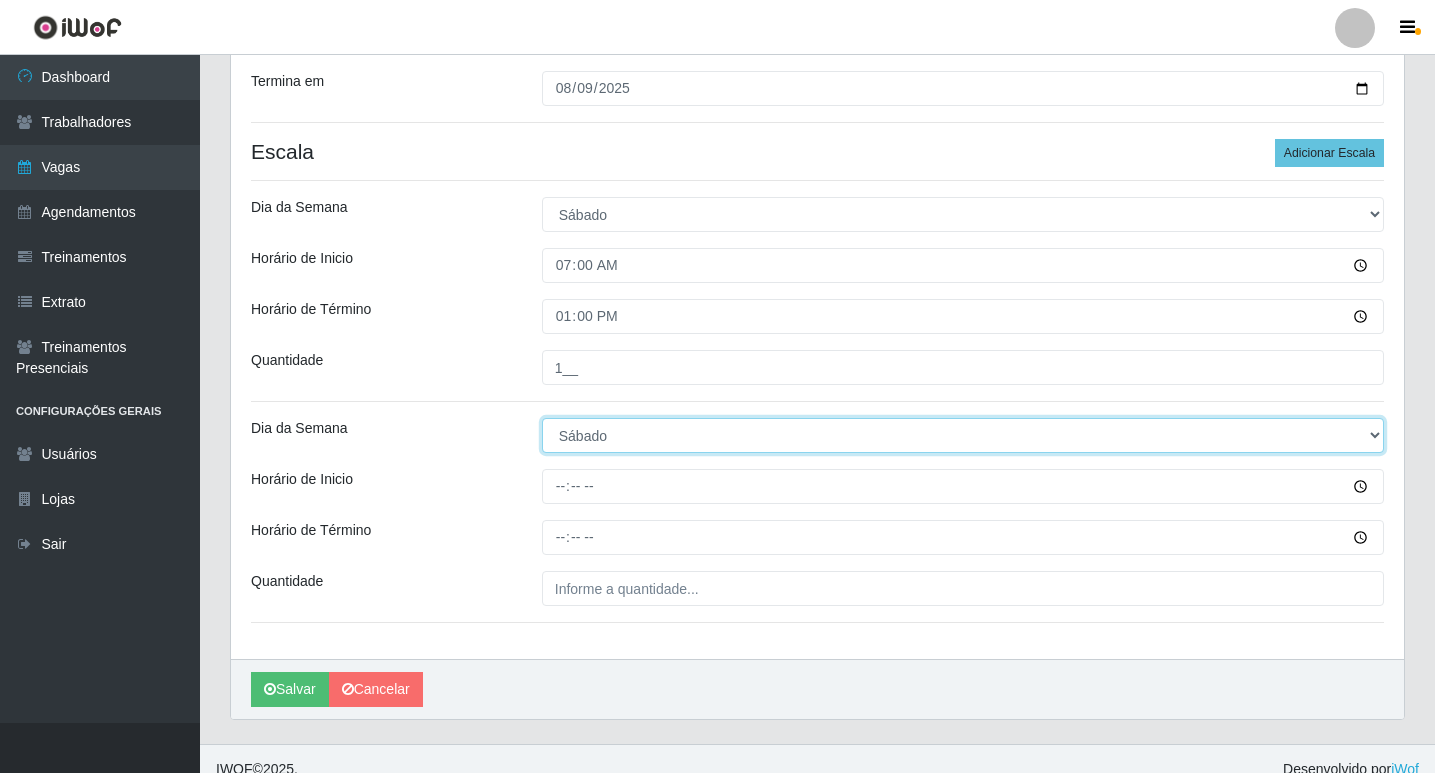 click on "[Selecione...] Segunda Terça Quarta Quinta Sexta Sábado Domingo" at bounding box center [963, 435] 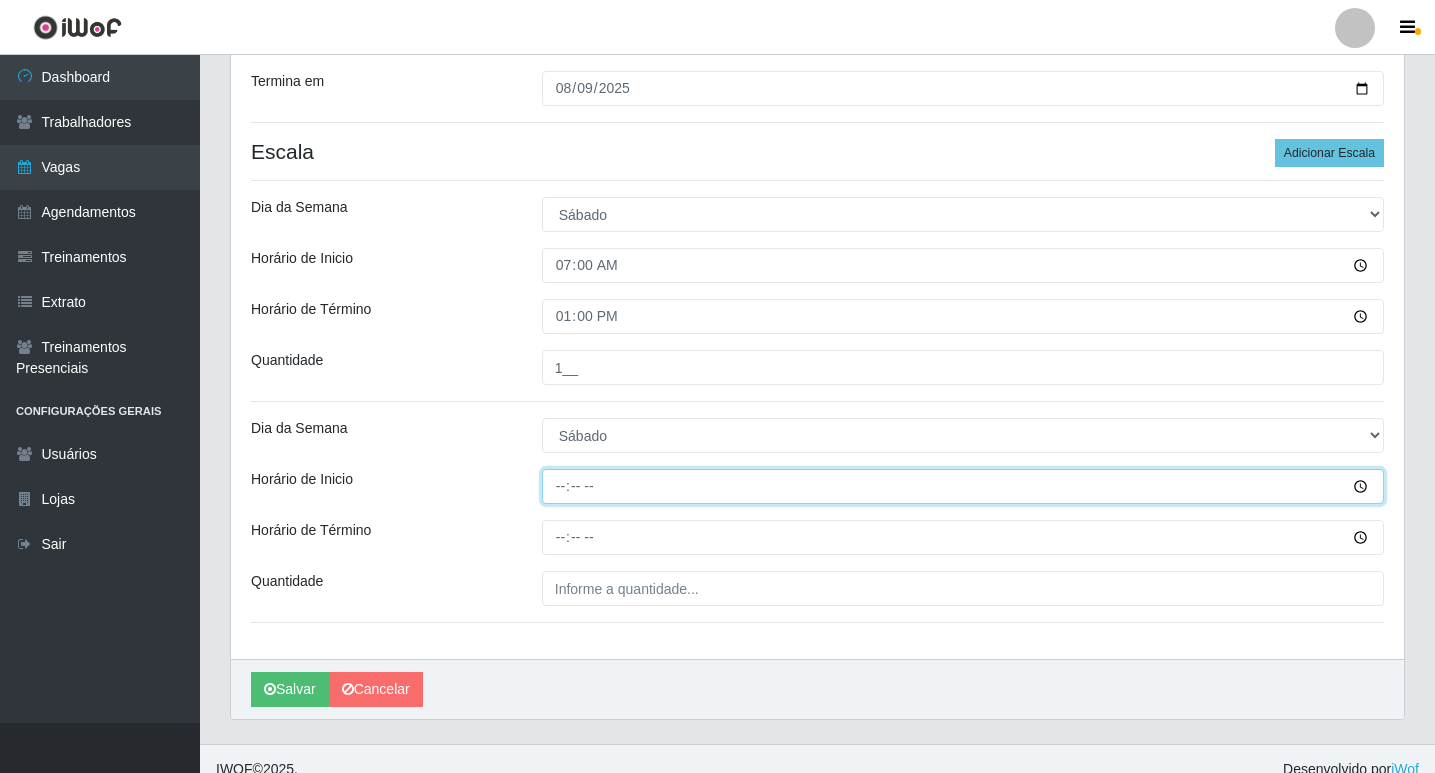 click on "Horário de Inicio" at bounding box center [963, 486] 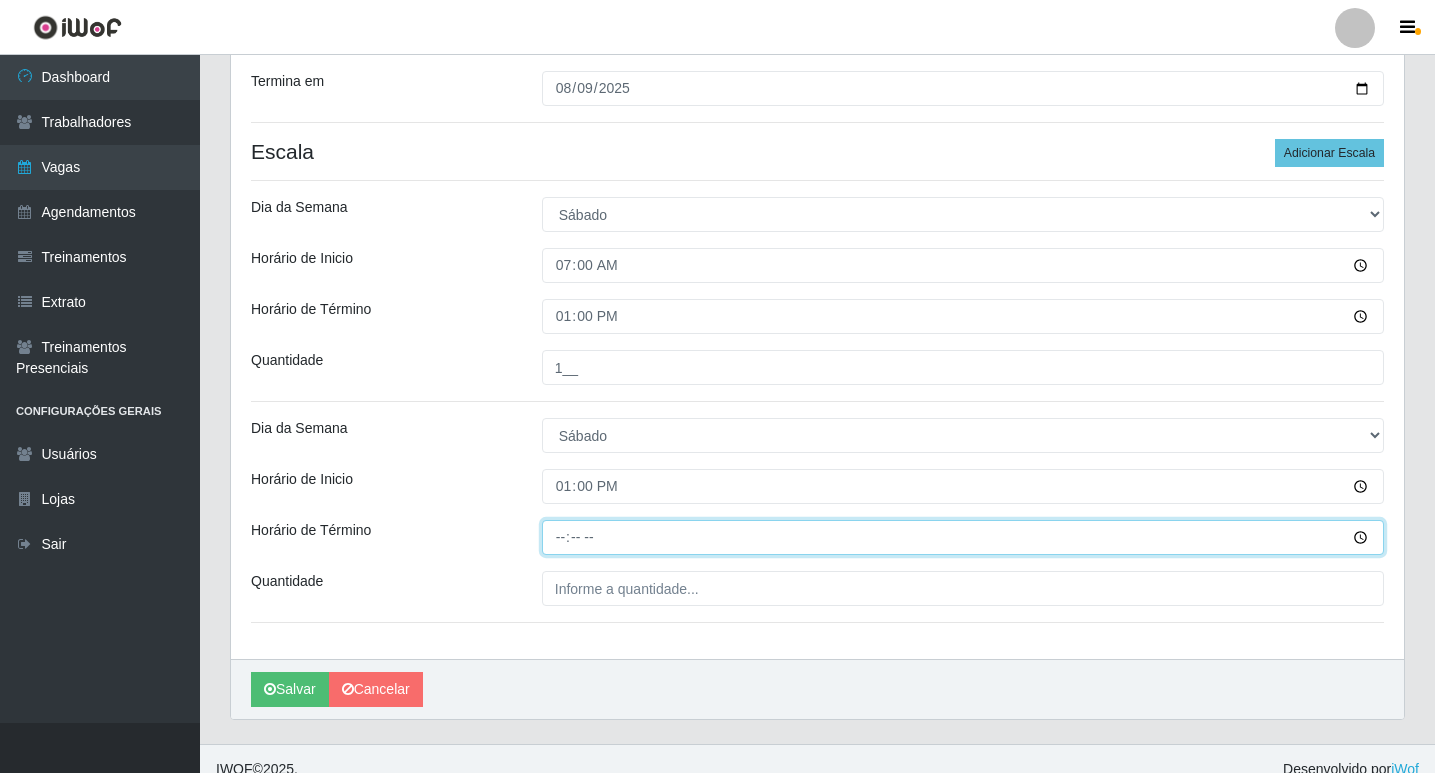 type on "17:00" 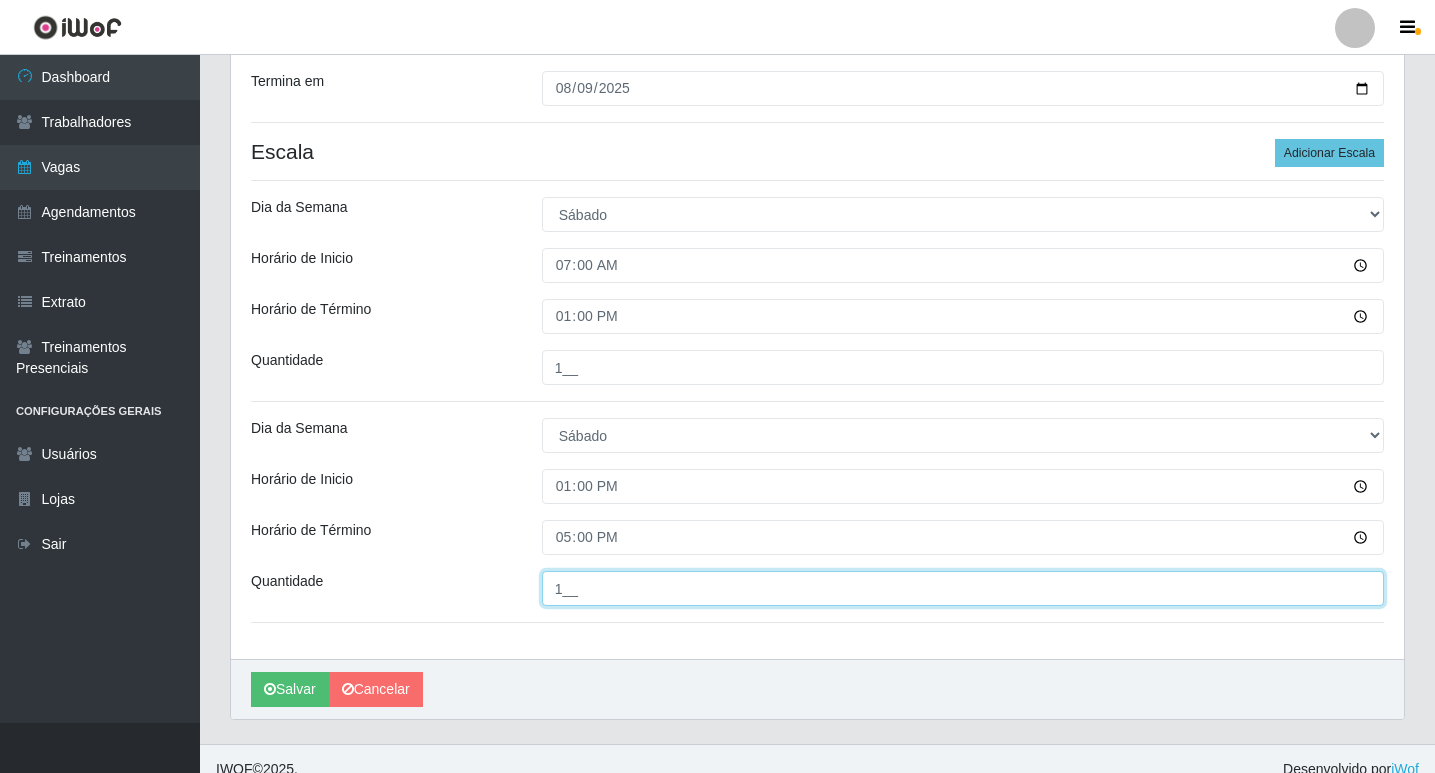 type on "1__" 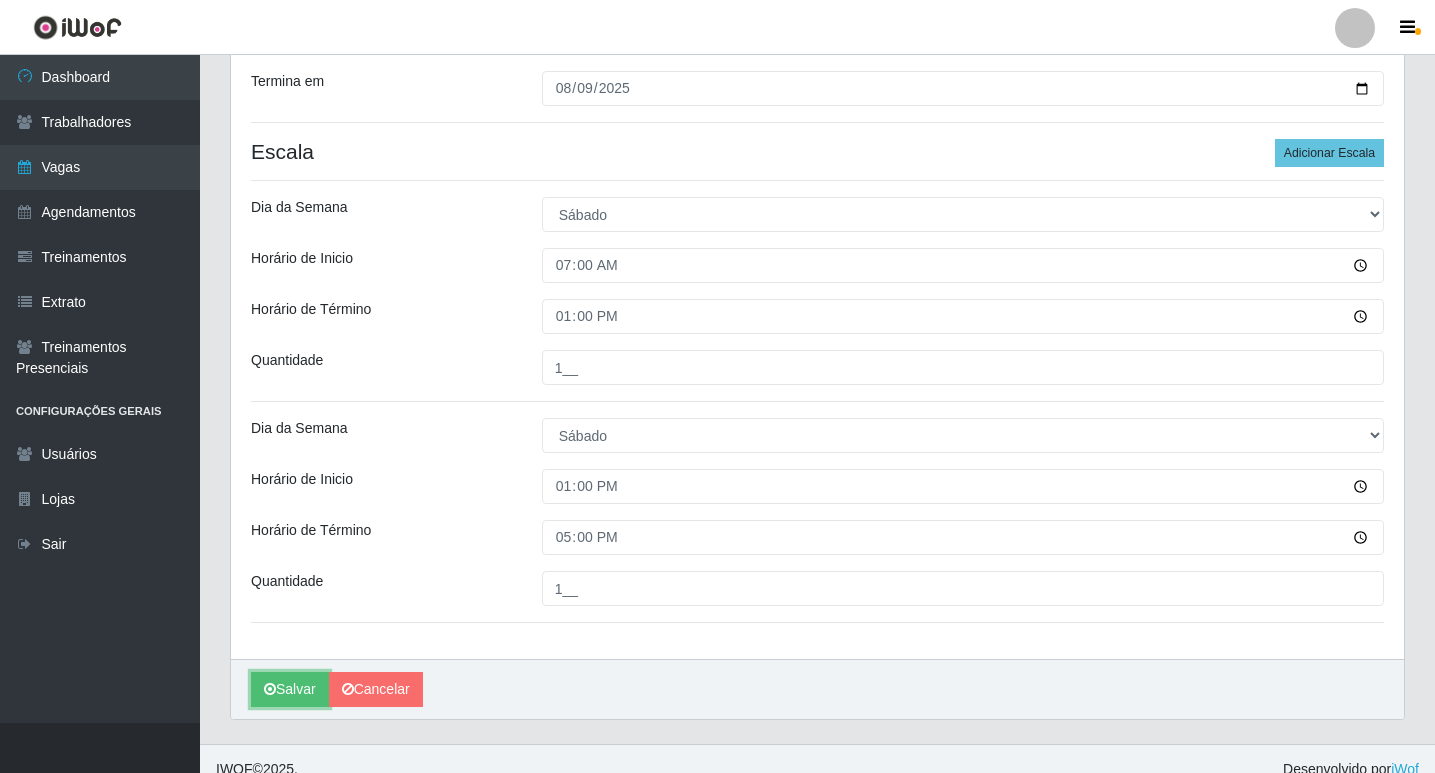 type 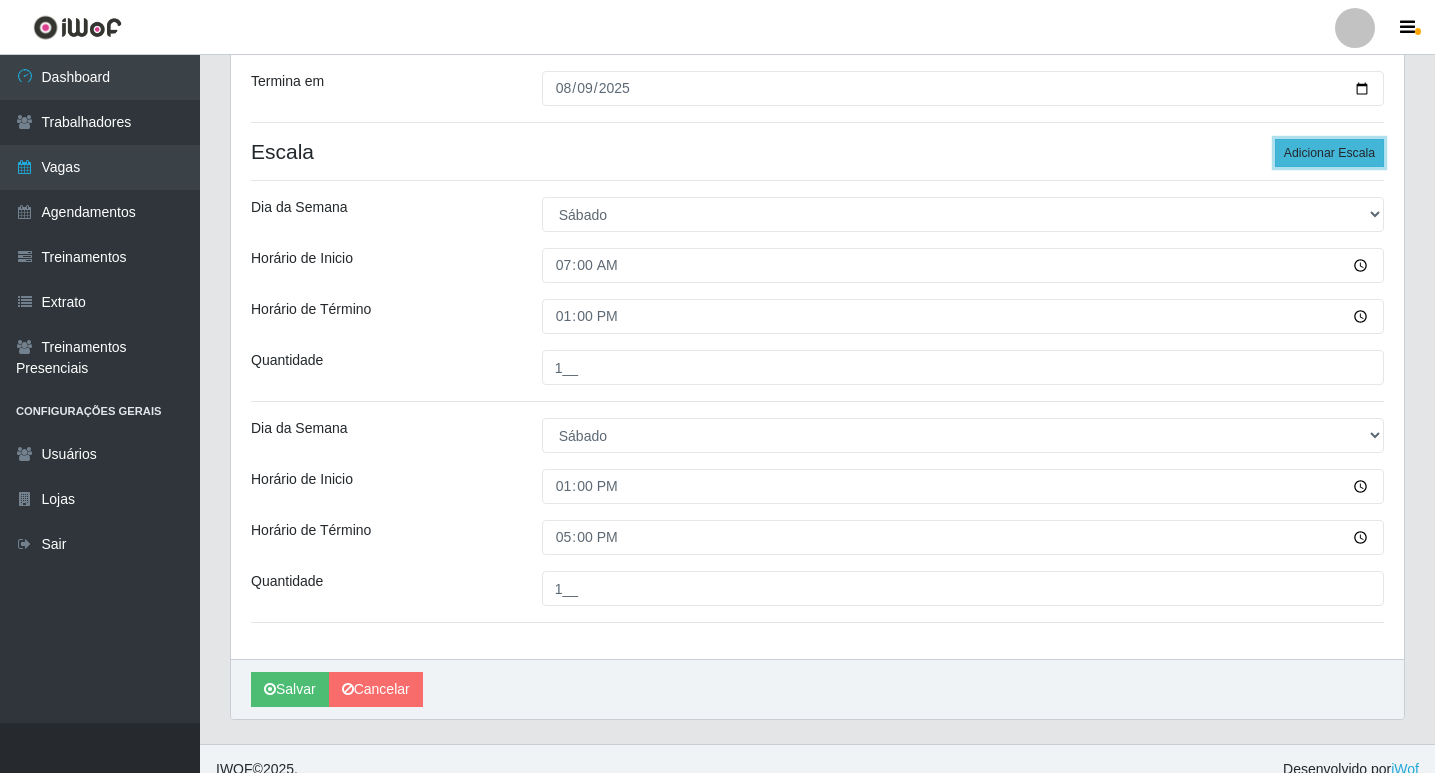 click on "Adicionar Escala" at bounding box center (1329, 153) 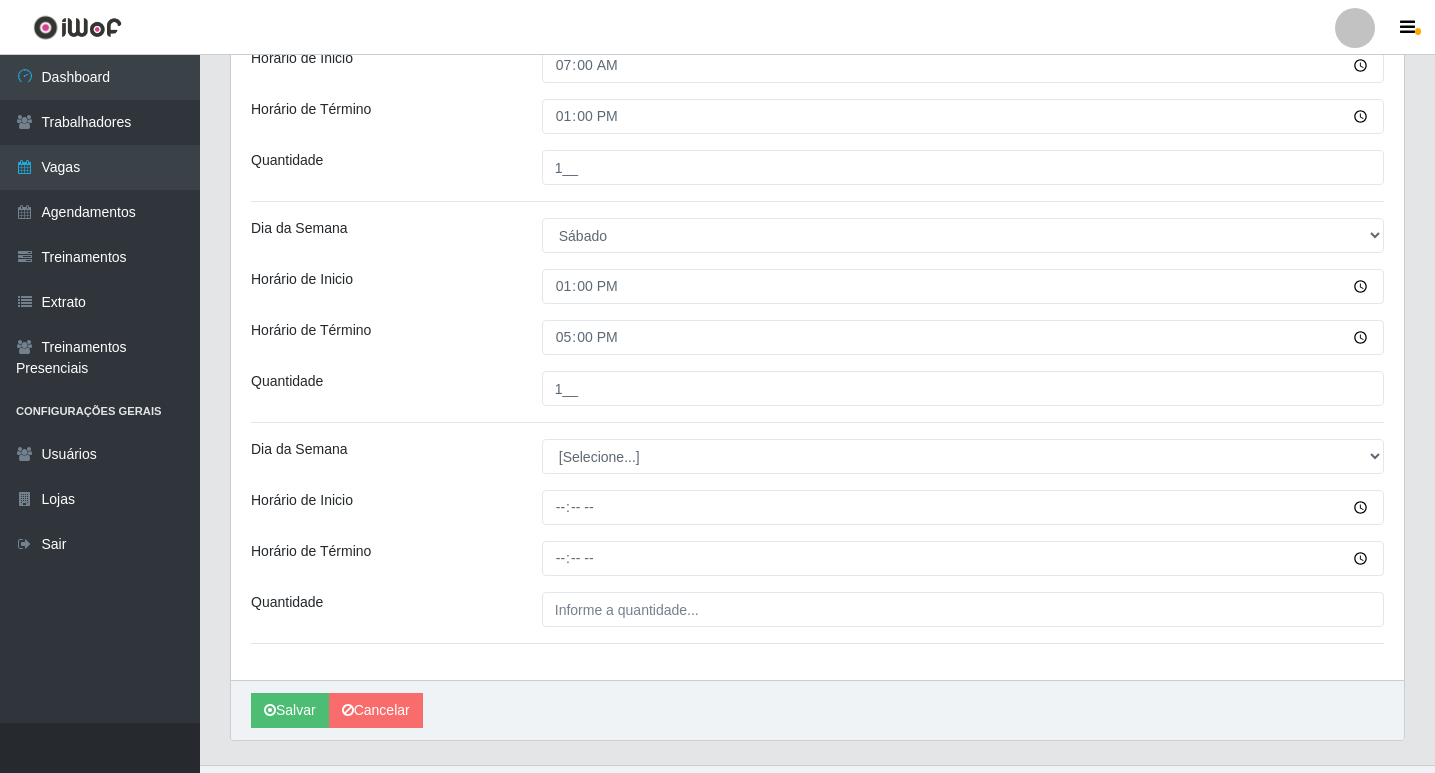scroll, scrollTop: 570, scrollLeft: 0, axis: vertical 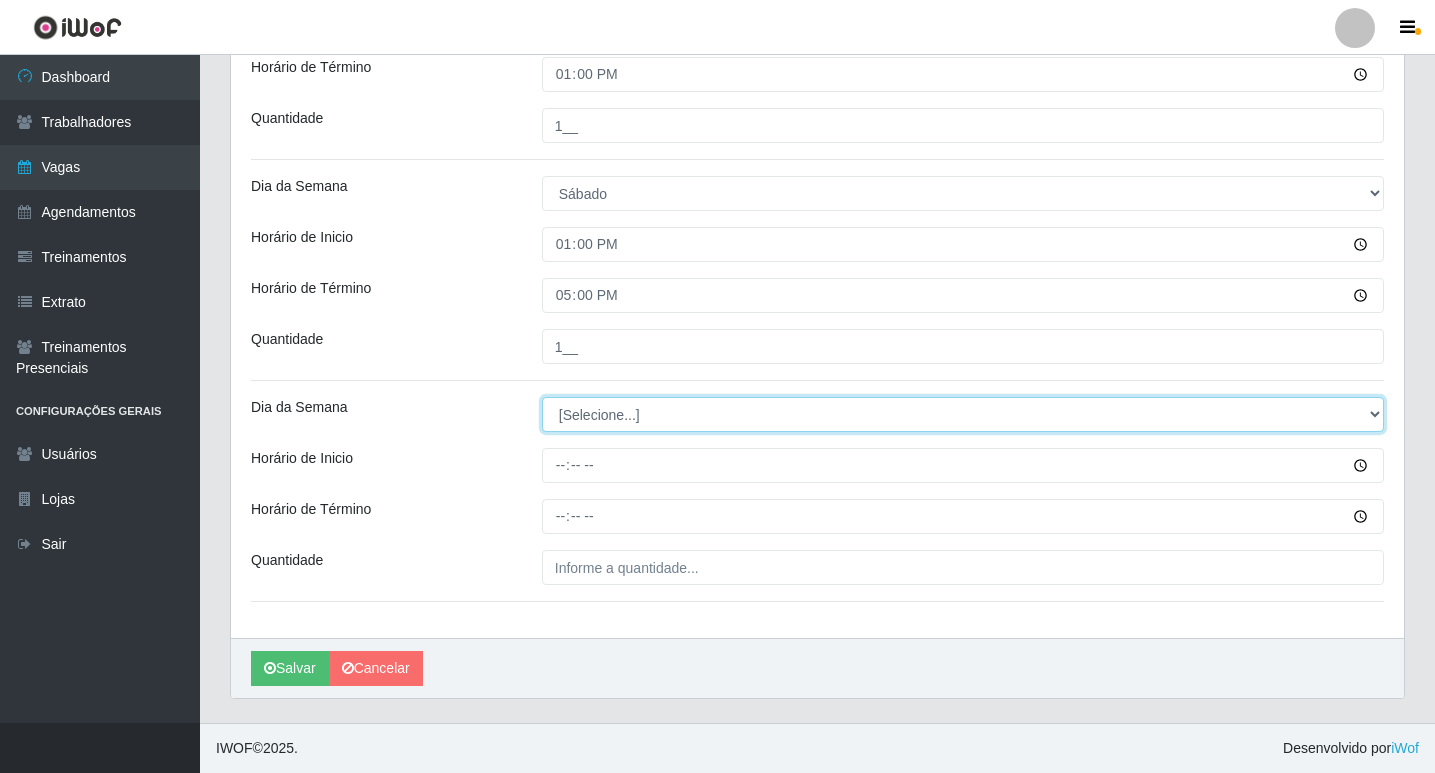 click on "[Selecione...] Segunda Terça Quarta Quinta Sexta Sábado Domingo" at bounding box center [963, 414] 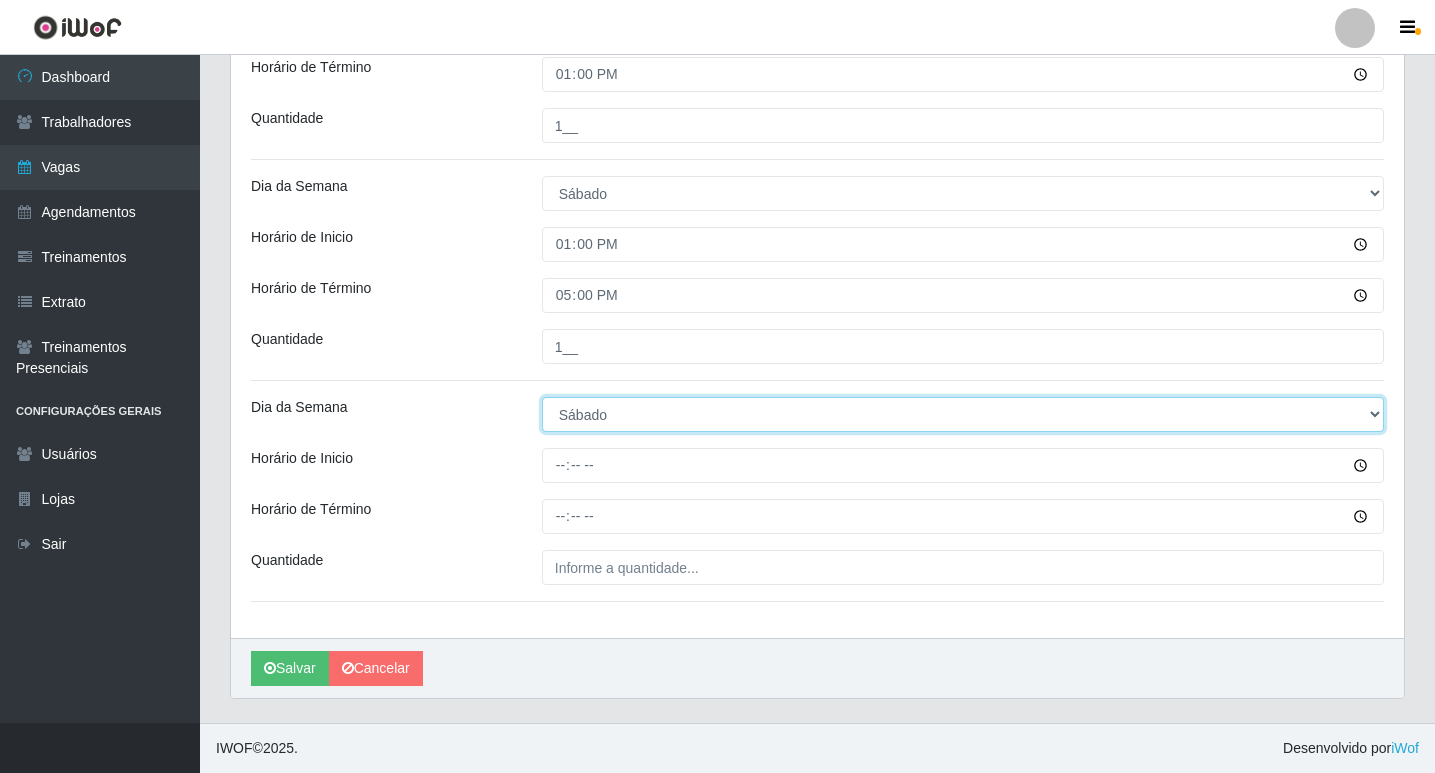 click on "[Selecione...] Segunda Terça Quarta Quinta Sexta Sábado Domingo" at bounding box center (963, 414) 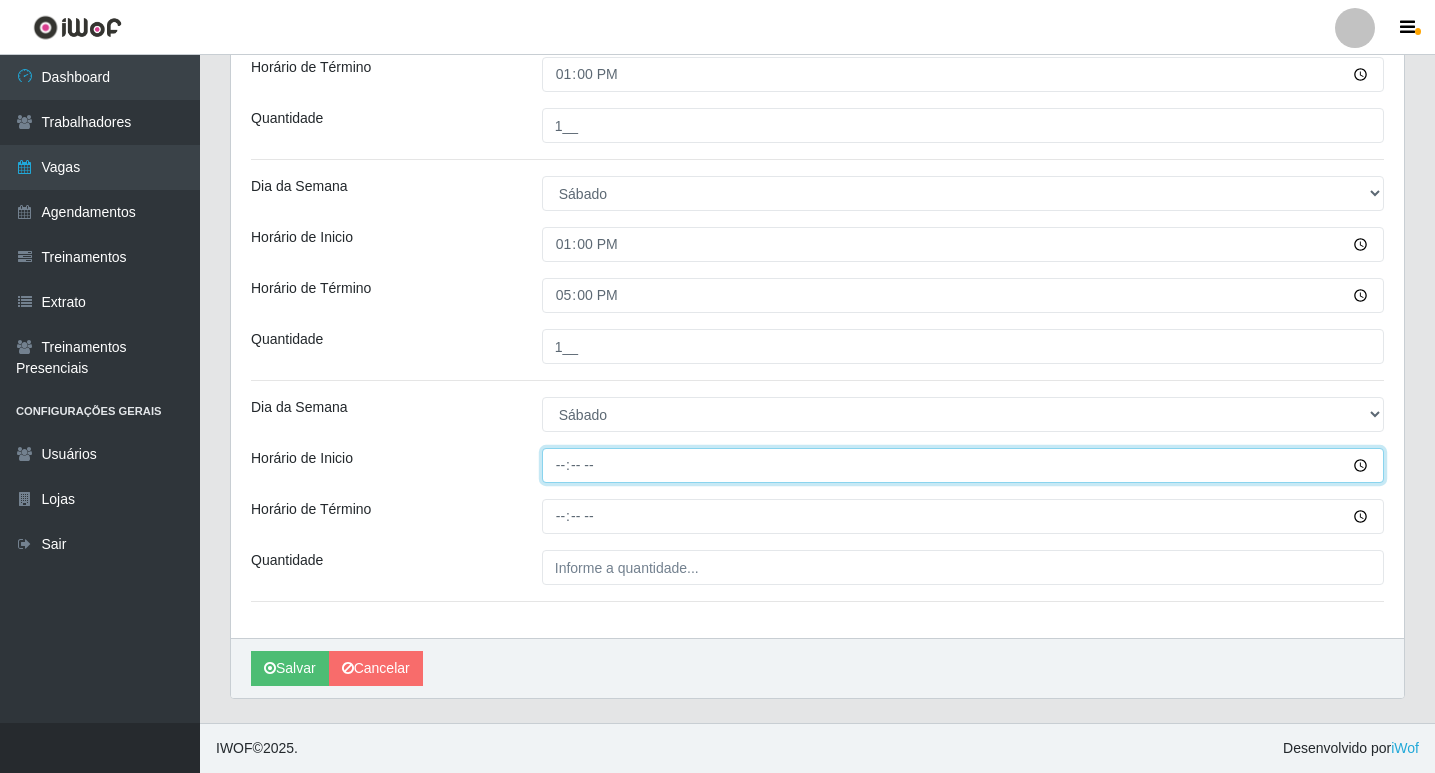 click on "Horário de Inicio" at bounding box center (963, 465) 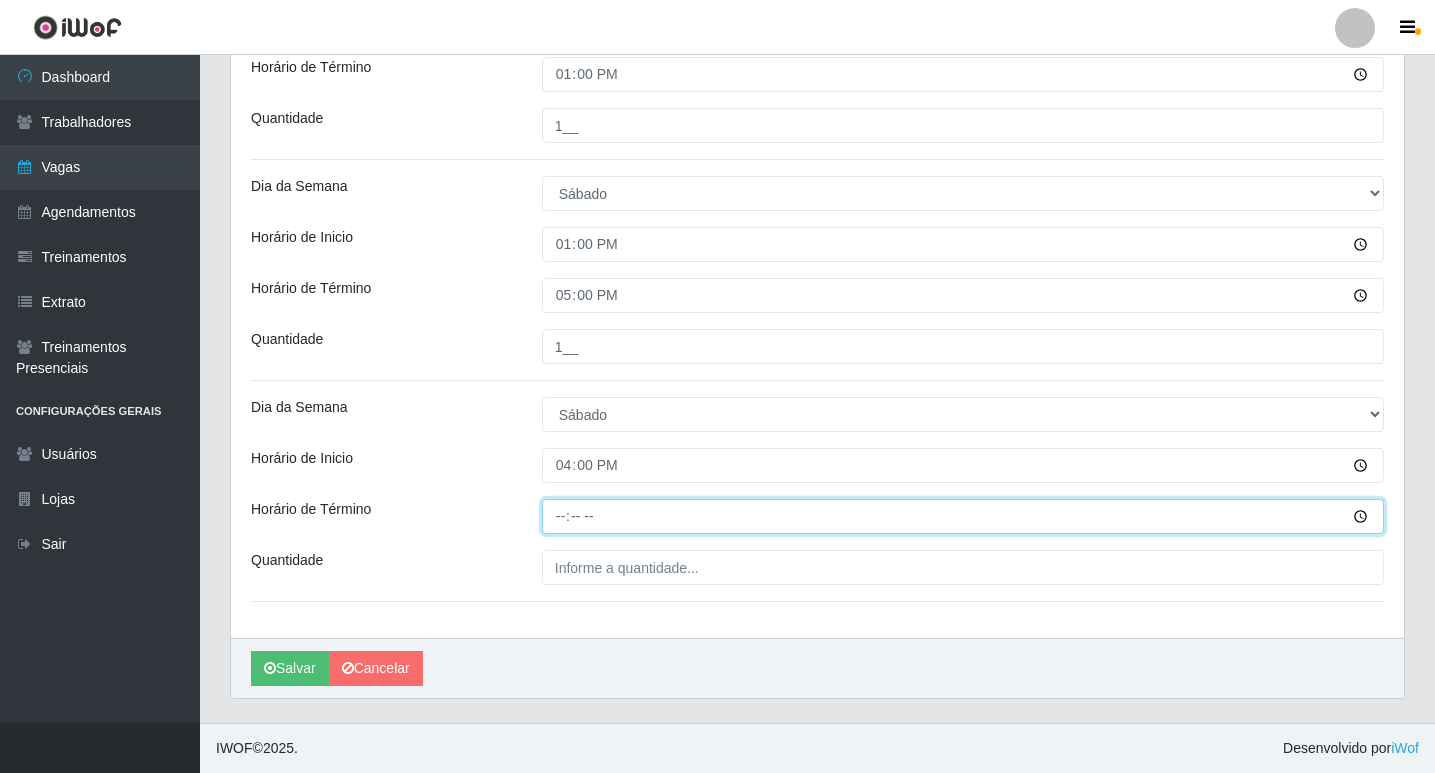 type on "22:00" 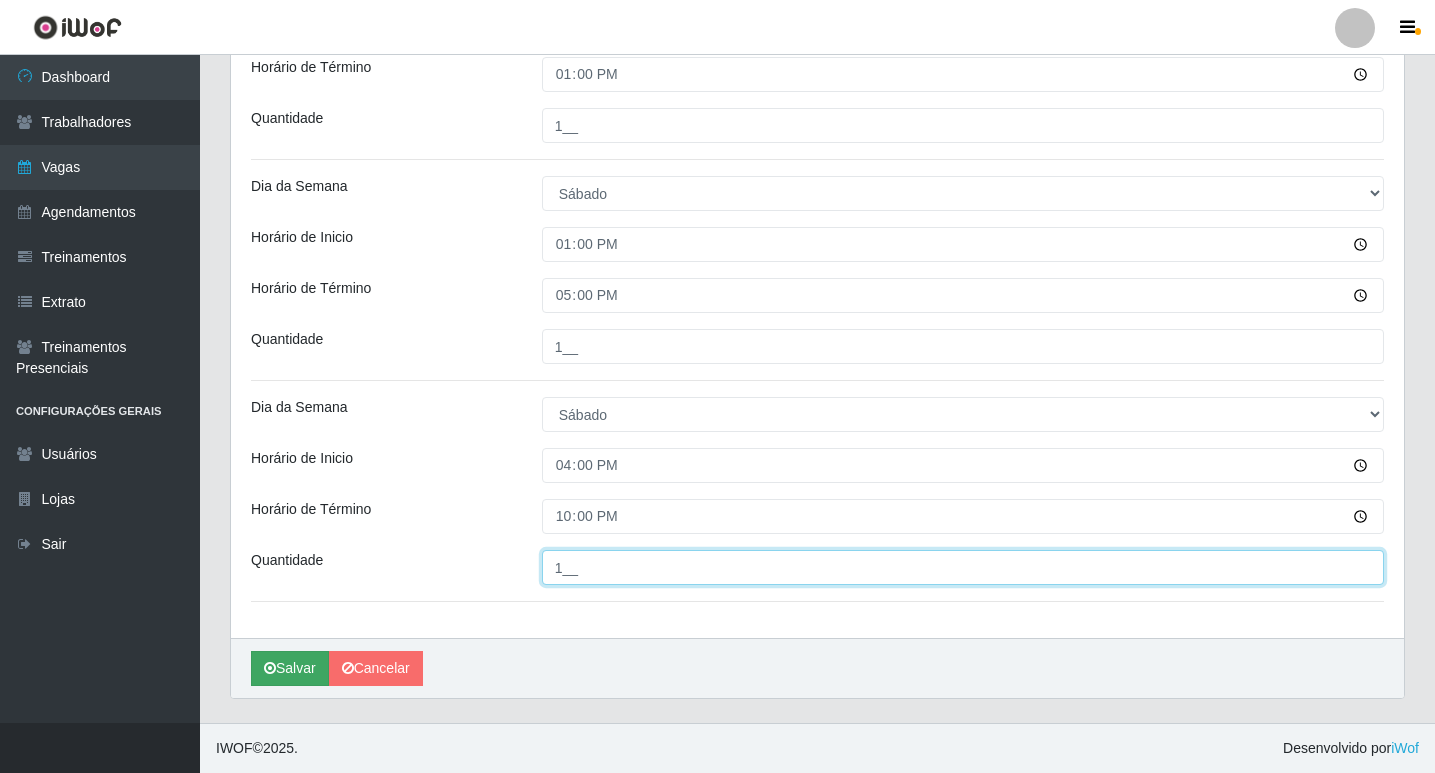 type on "1__" 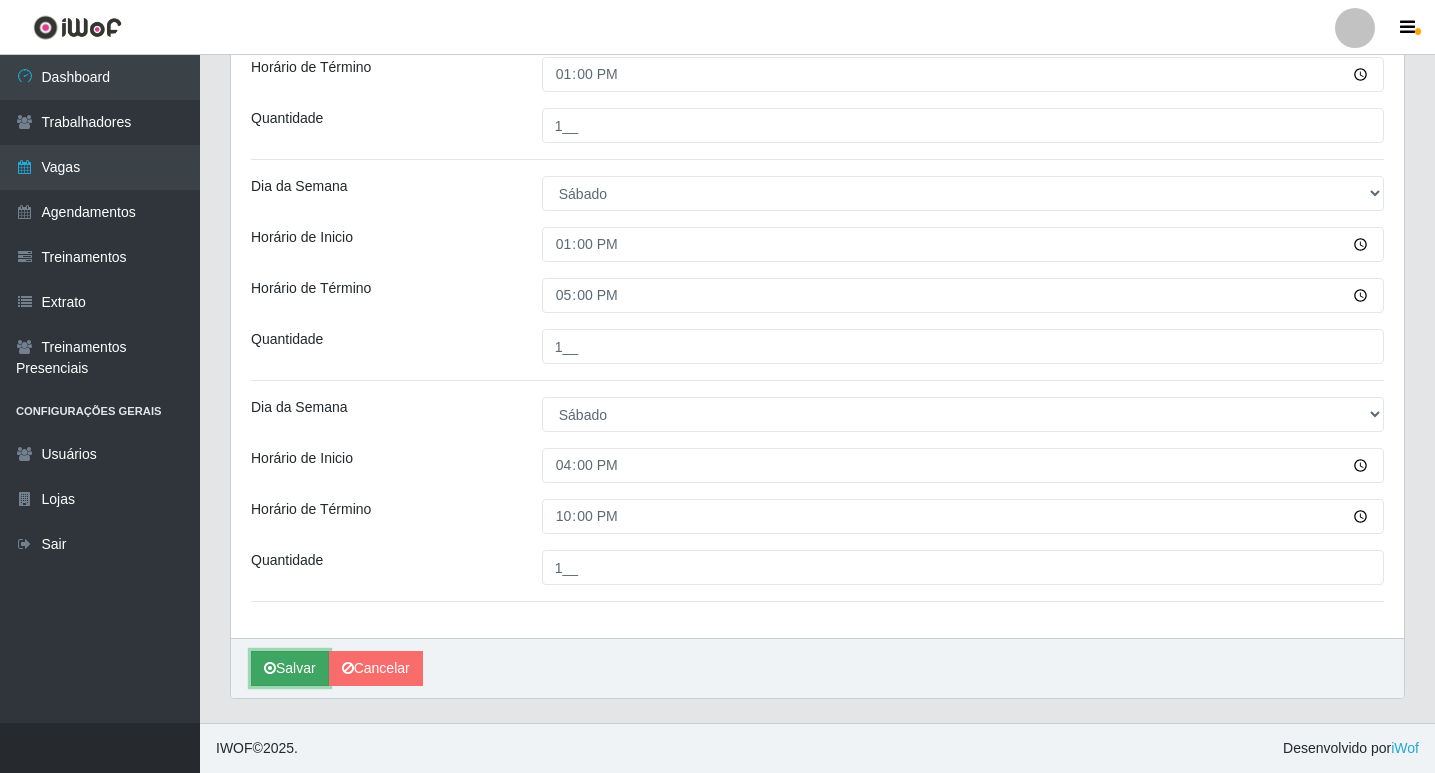 click on "Salvar" at bounding box center [290, 668] 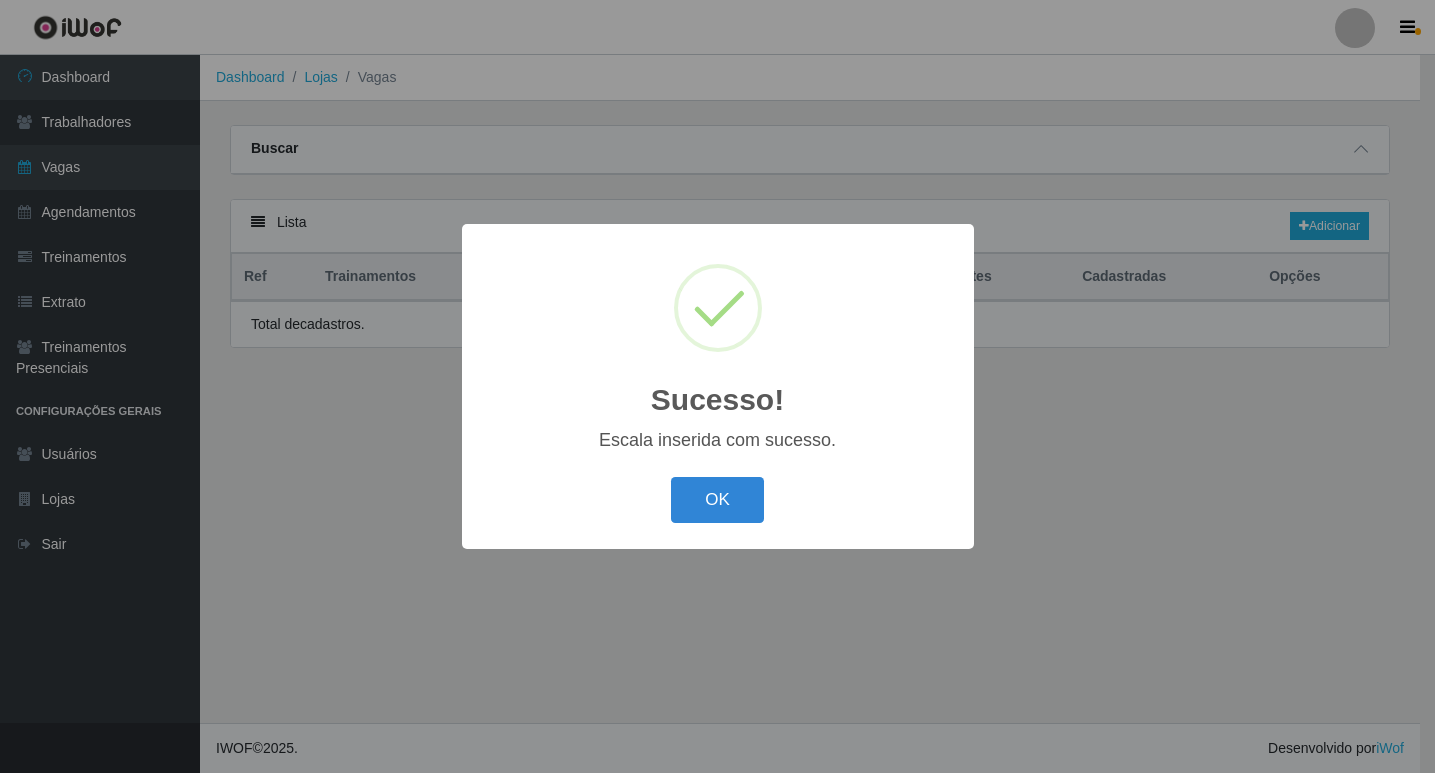 scroll, scrollTop: 0, scrollLeft: 0, axis: both 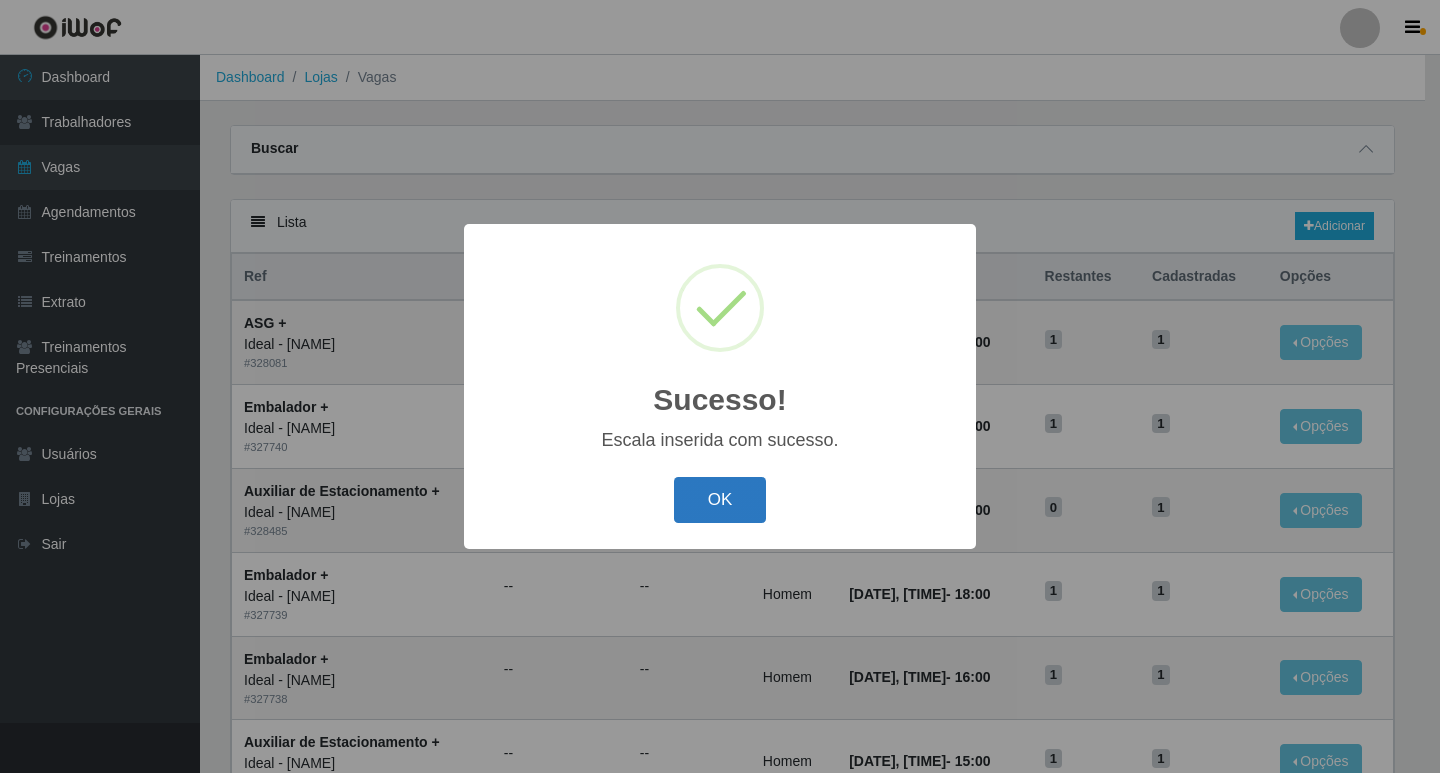 click on "OK" at bounding box center (720, 500) 